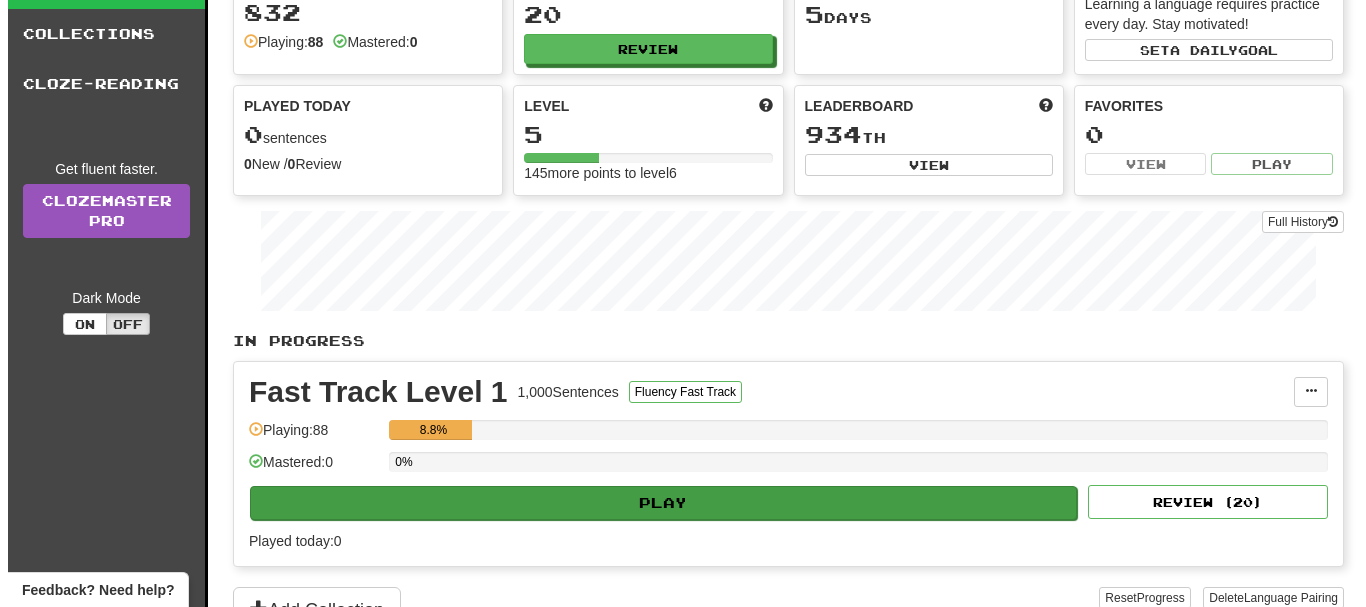 scroll, scrollTop: 300, scrollLeft: 0, axis: vertical 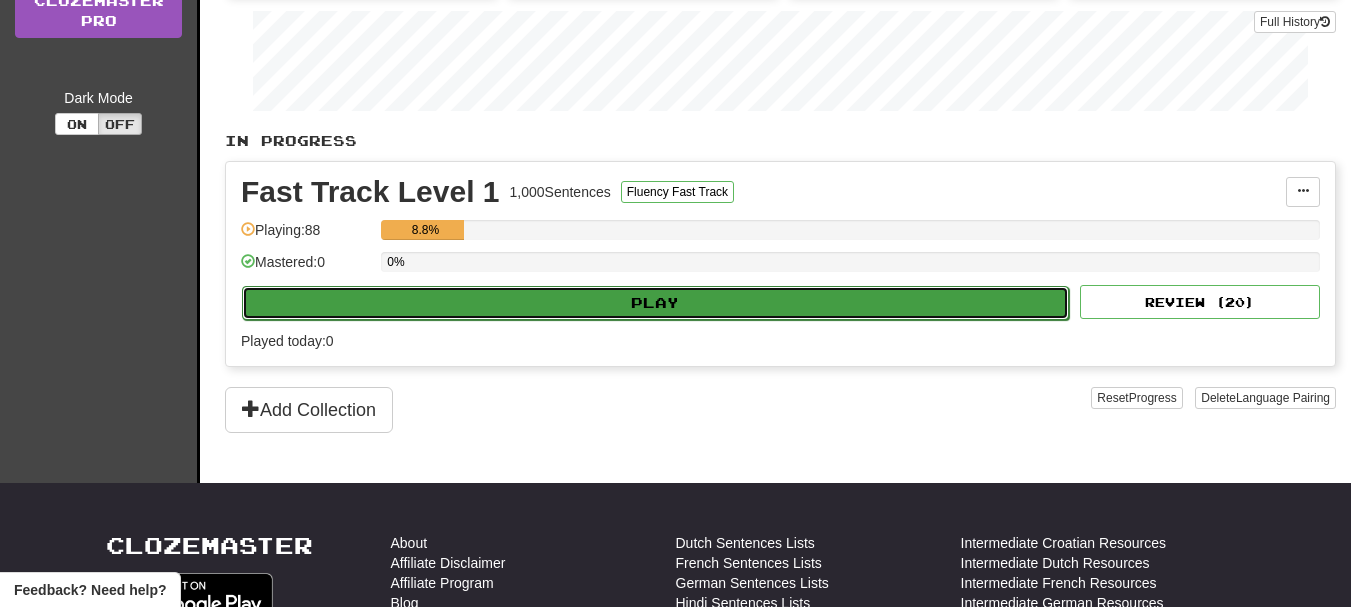 click on "Play" at bounding box center [655, 303] 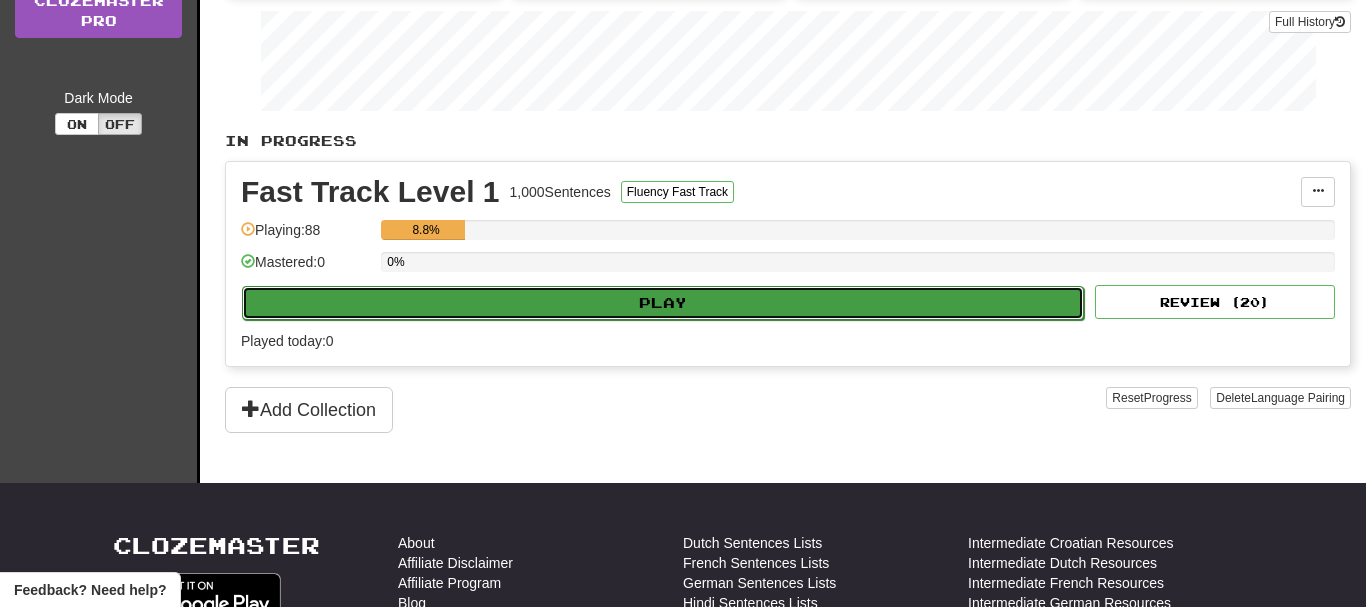 select on "**" 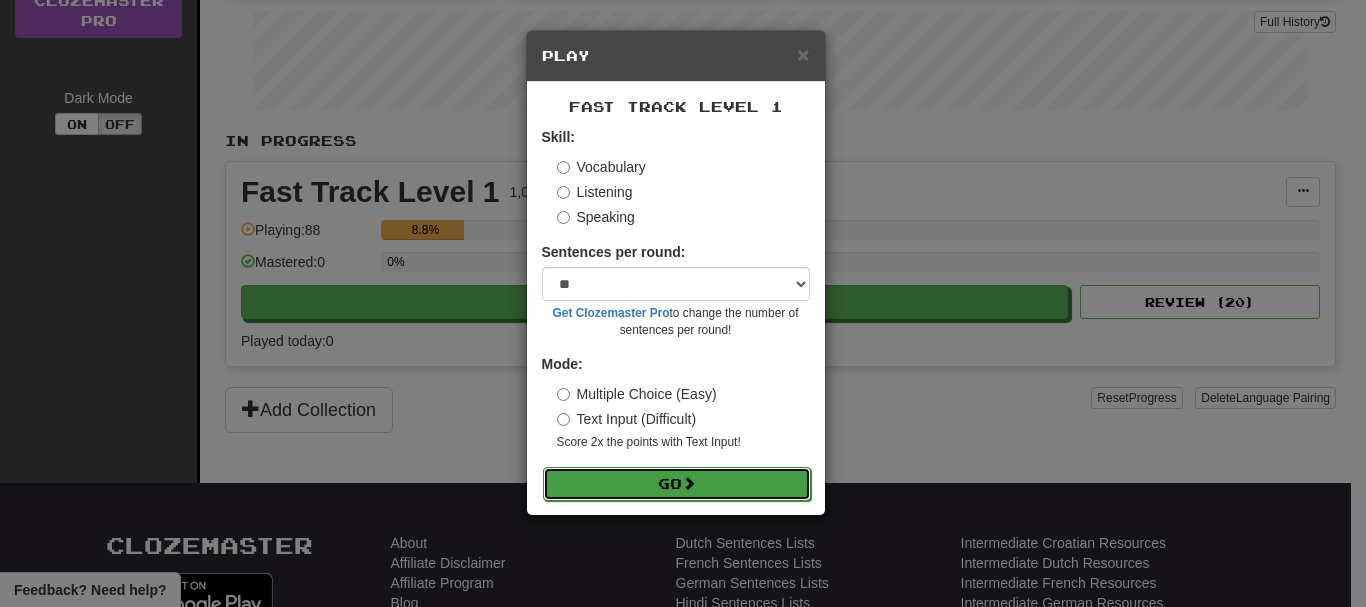 click on "Go" at bounding box center [677, 484] 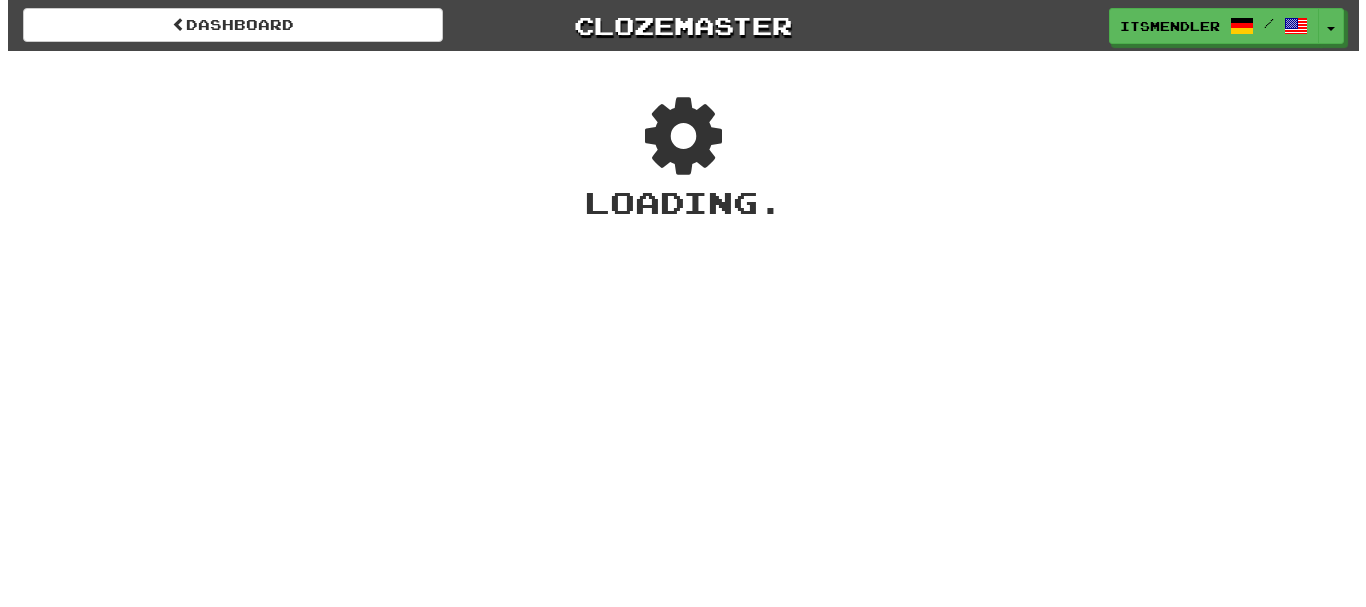 scroll, scrollTop: 0, scrollLeft: 0, axis: both 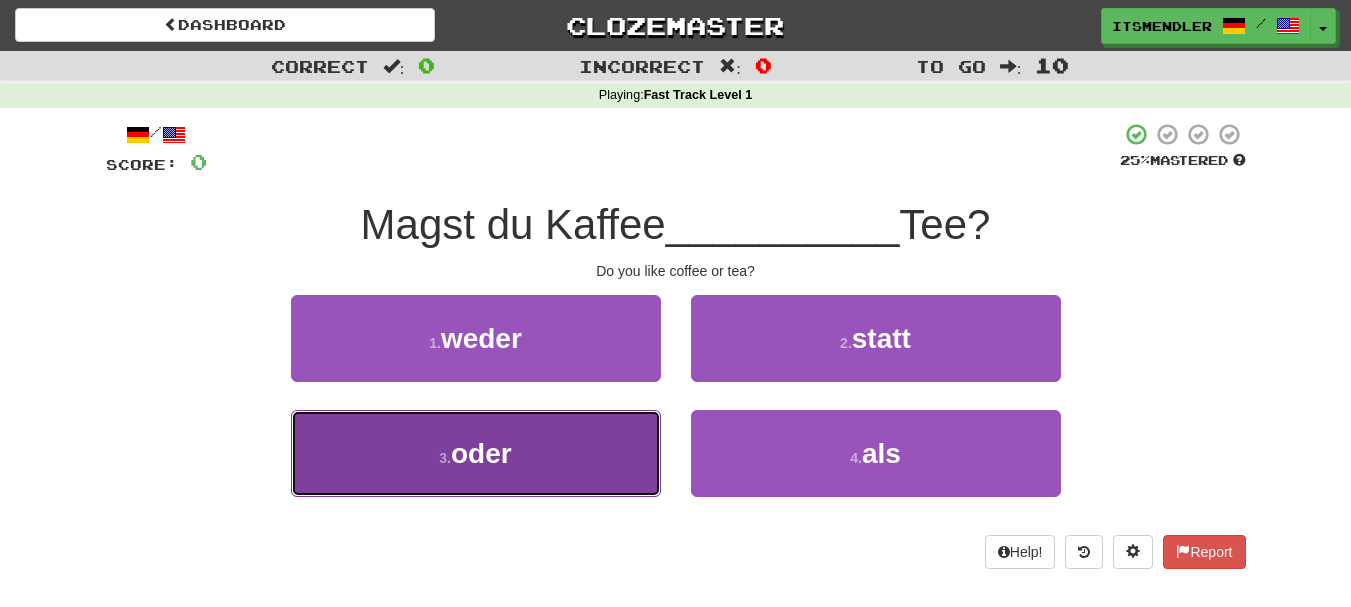 click on "3 .  oder" at bounding box center [476, 453] 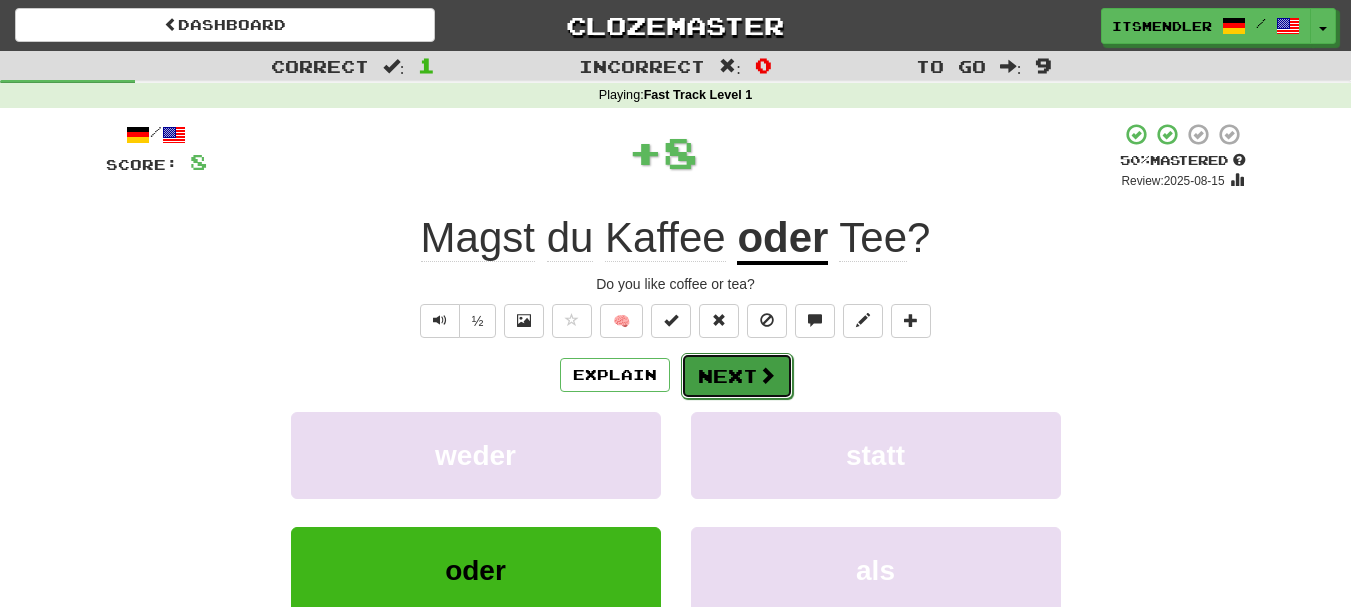 click on "Next" at bounding box center (737, 376) 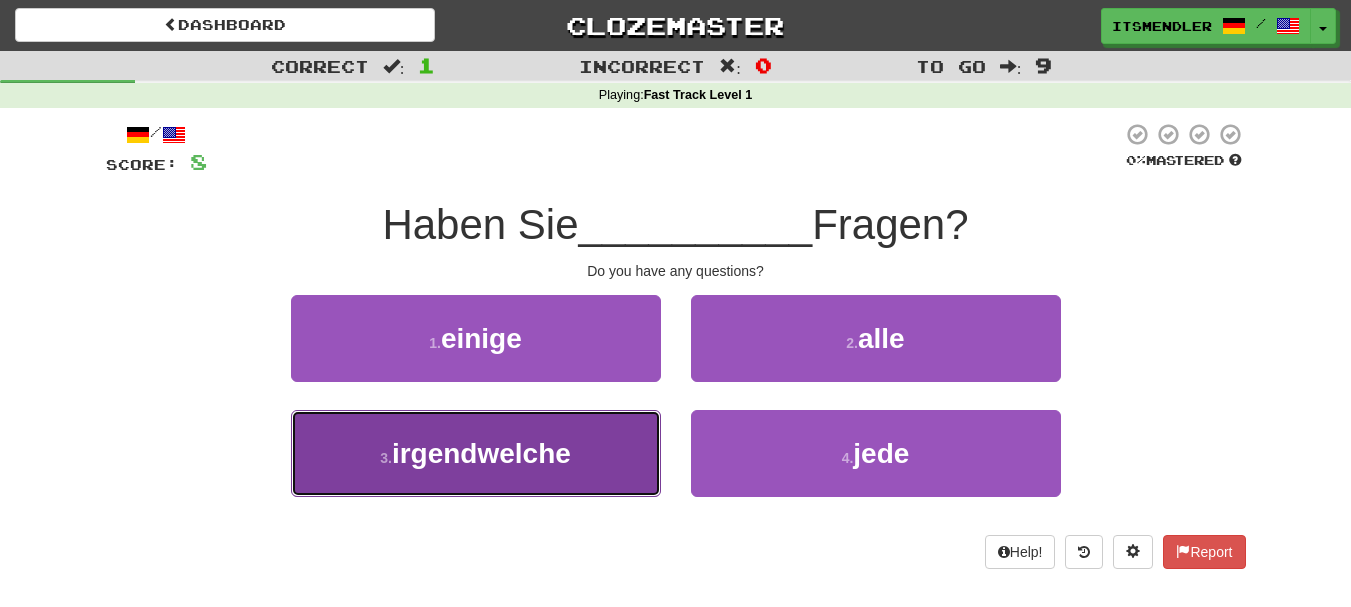 click on "3 .  irgendwelche" at bounding box center (476, 453) 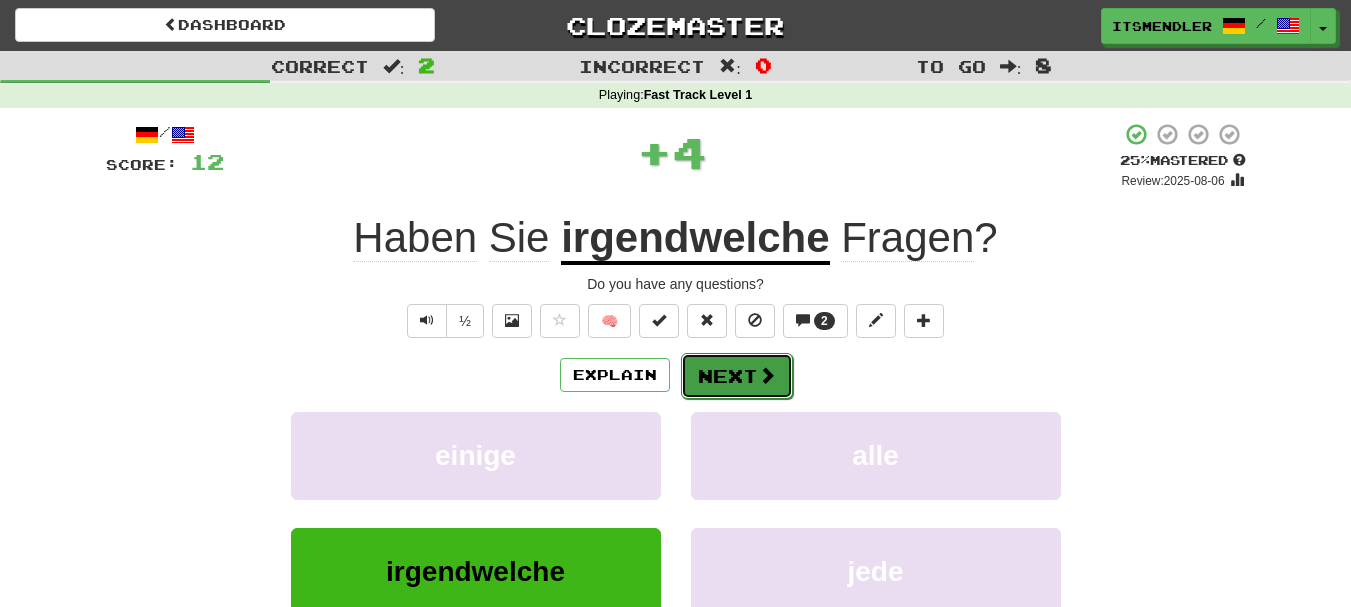 click on "Next" at bounding box center [737, 376] 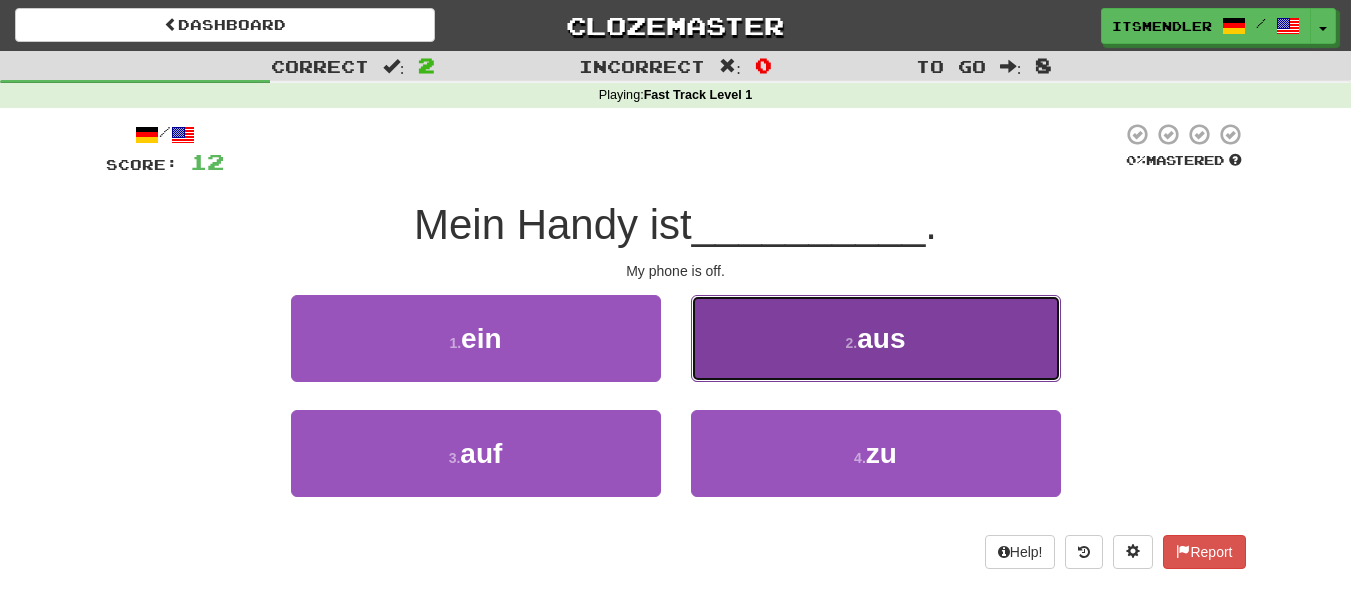 click on "2 .  aus" at bounding box center (876, 338) 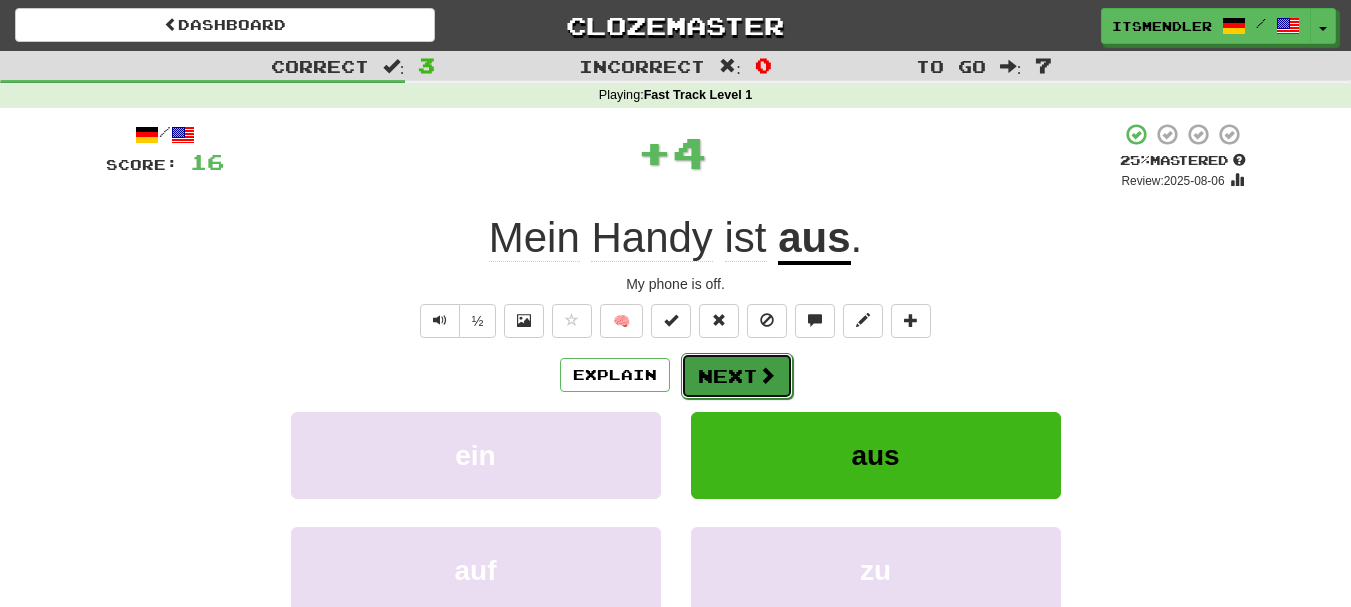 click on "Next" at bounding box center [737, 376] 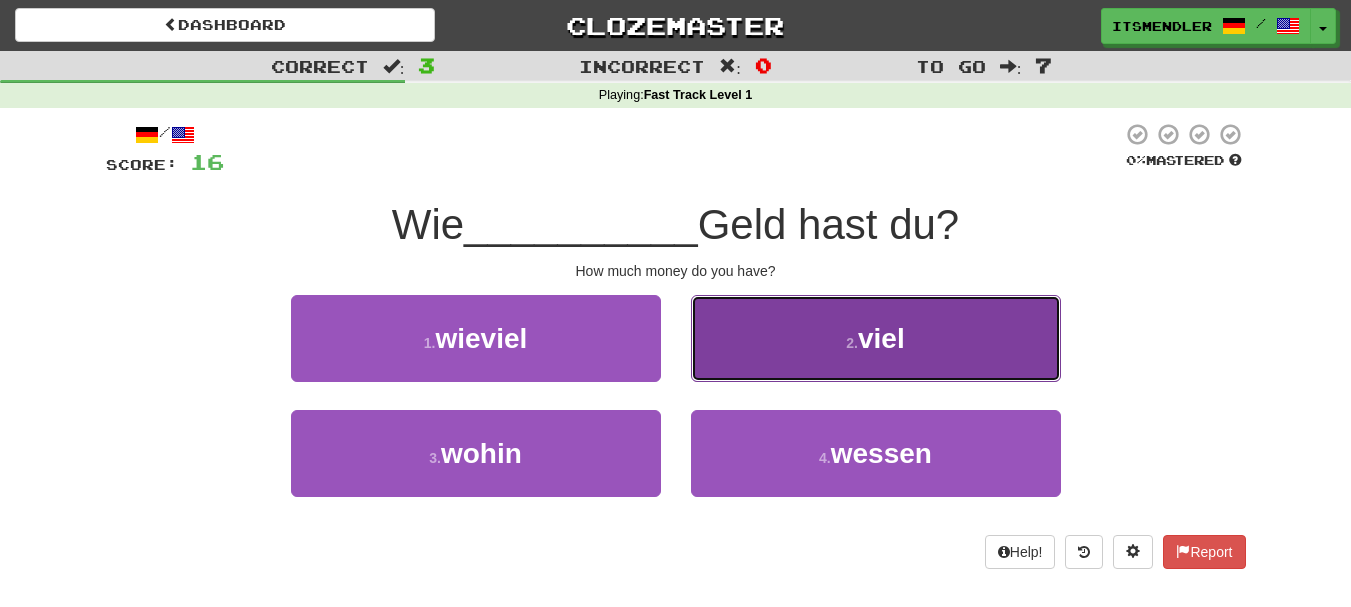 click on "2 .  viel" at bounding box center (876, 338) 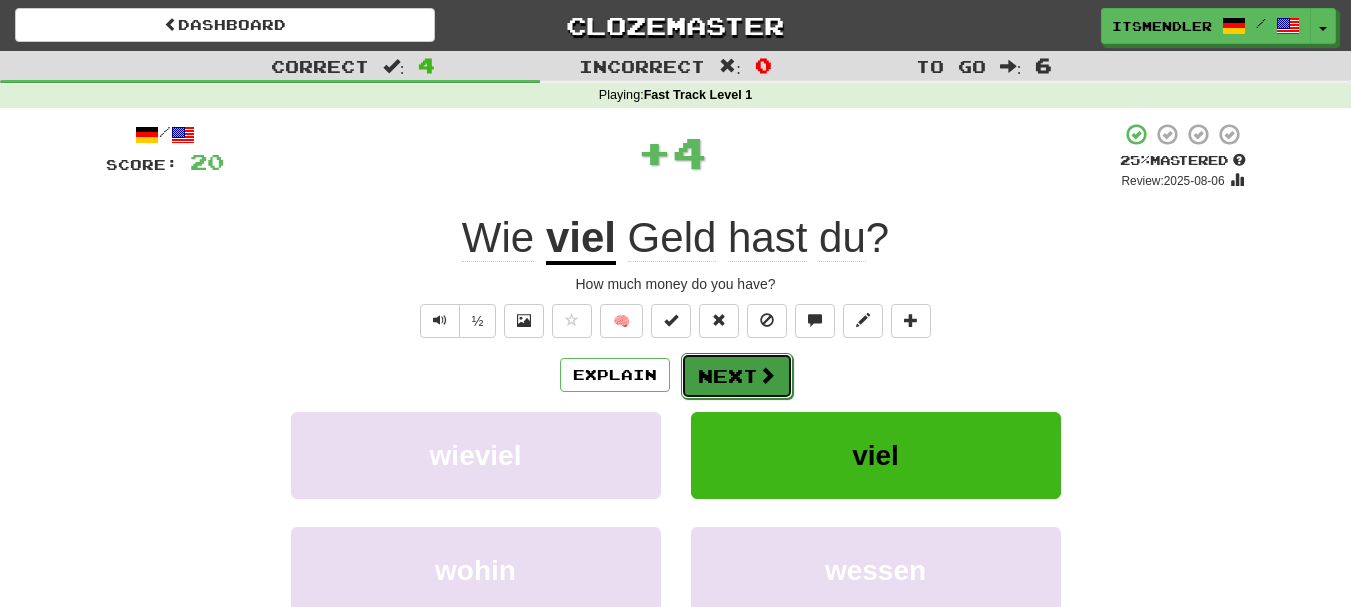 click at bounding box center (767, 375) 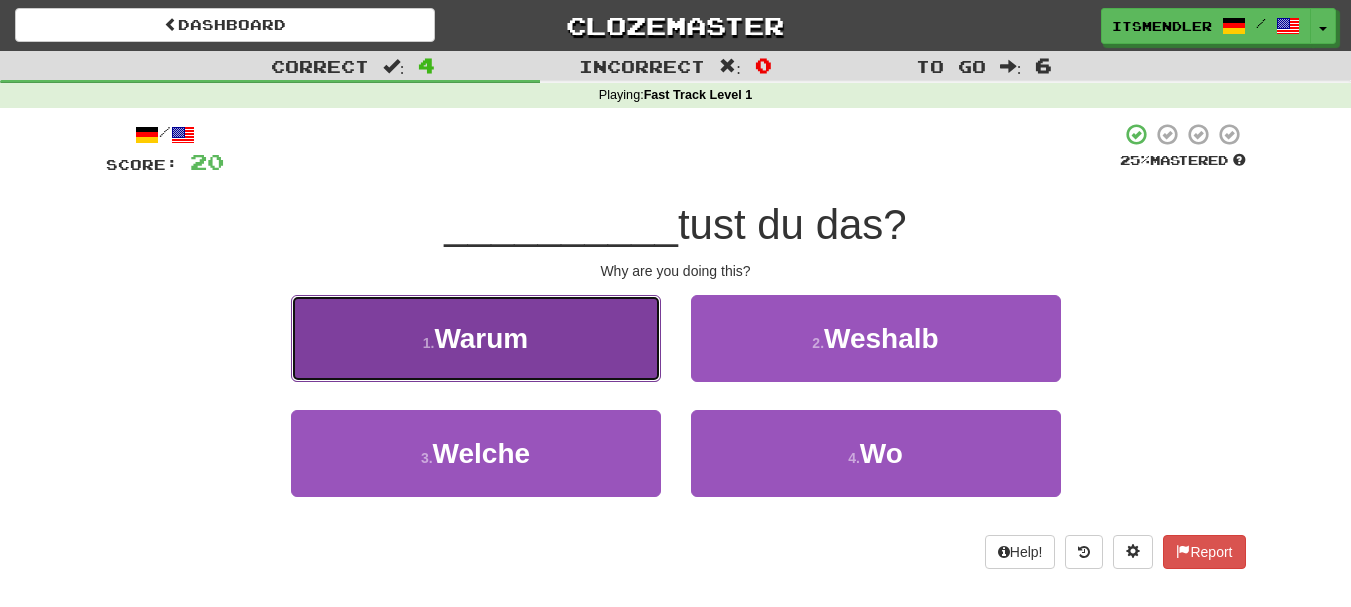 click on "1 .  Warum" at bounding box center (476, 338) 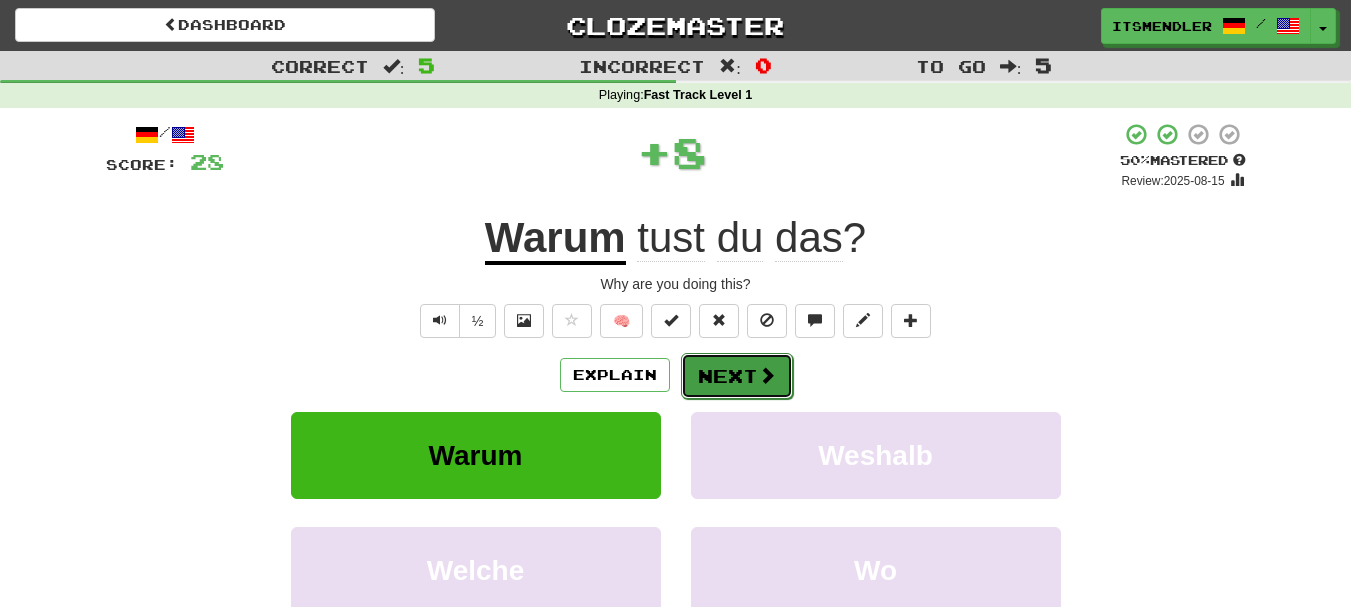 click on "Next" at bounding box center [737, 376] 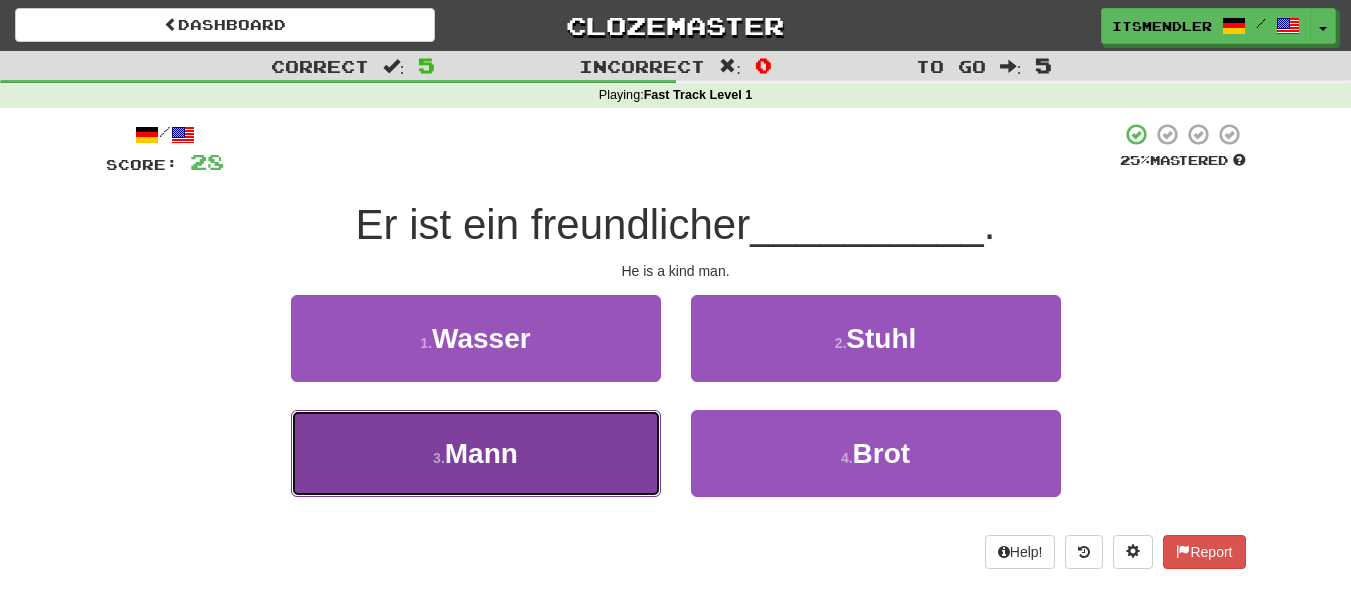 click on "3 .  Mann" at bounding box center (476, 453) 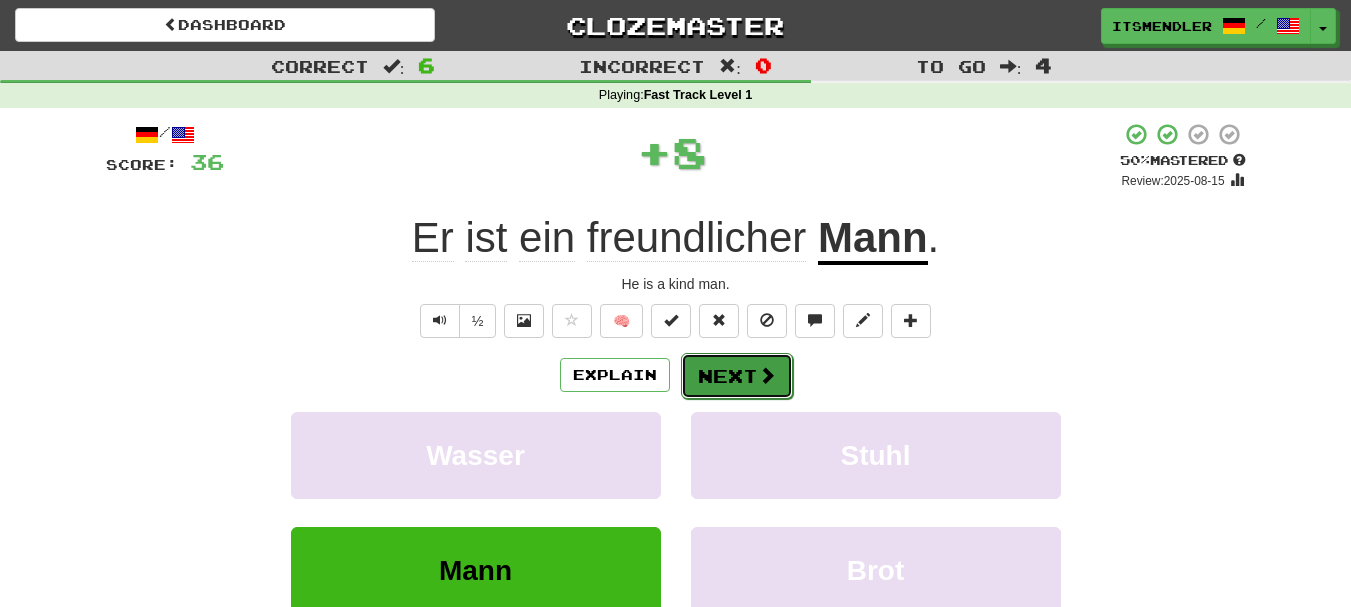 click on "Next" at bounding box center (737, 376) 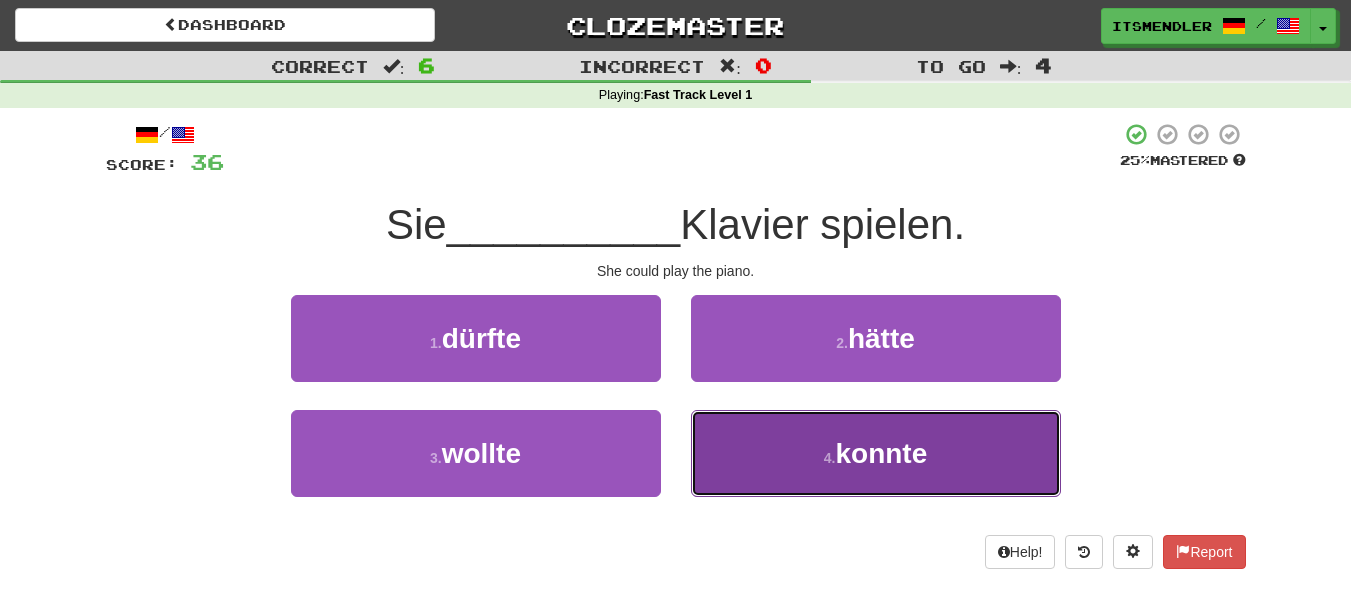 click on "4 .  konnte" at bounding box center [876, 453] 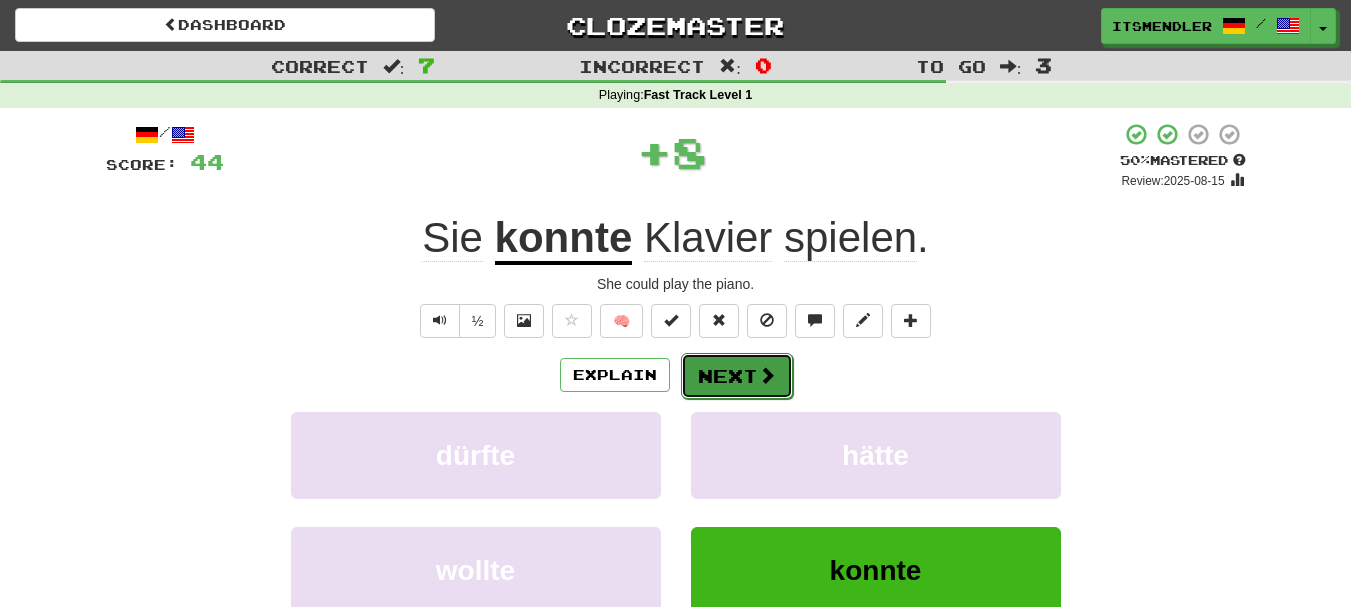 click on "Next" at bounding box center [737, 376] 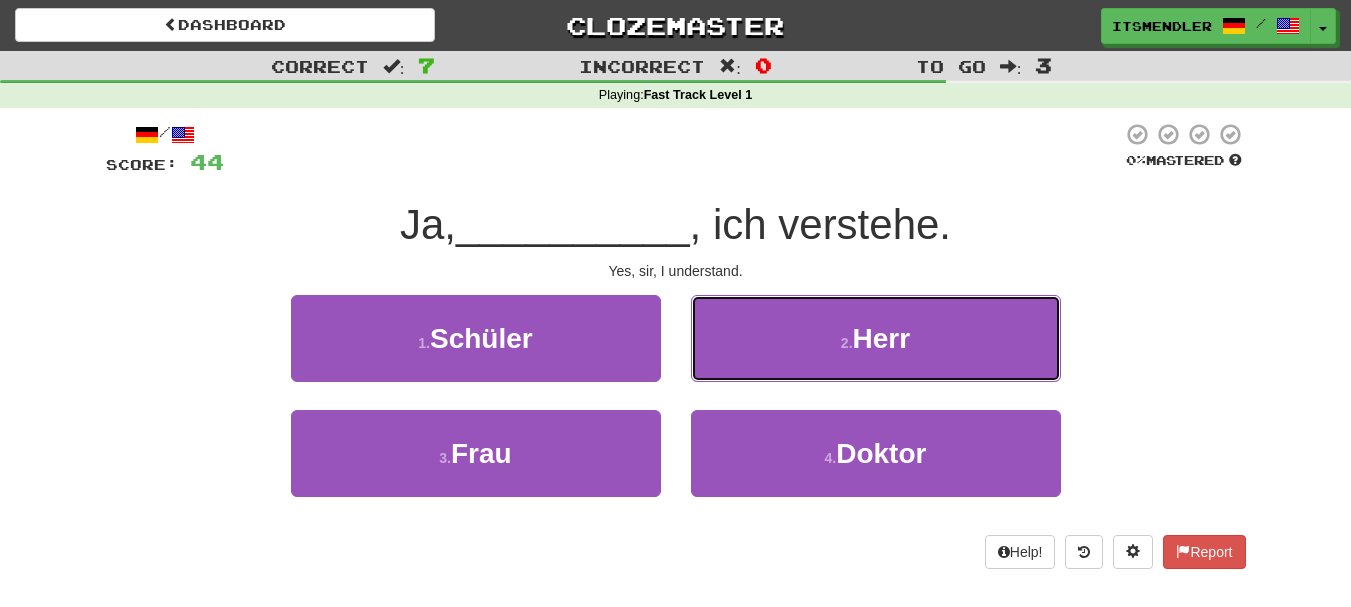 click on "2 .  Herr" at bounding box center [876, 338] 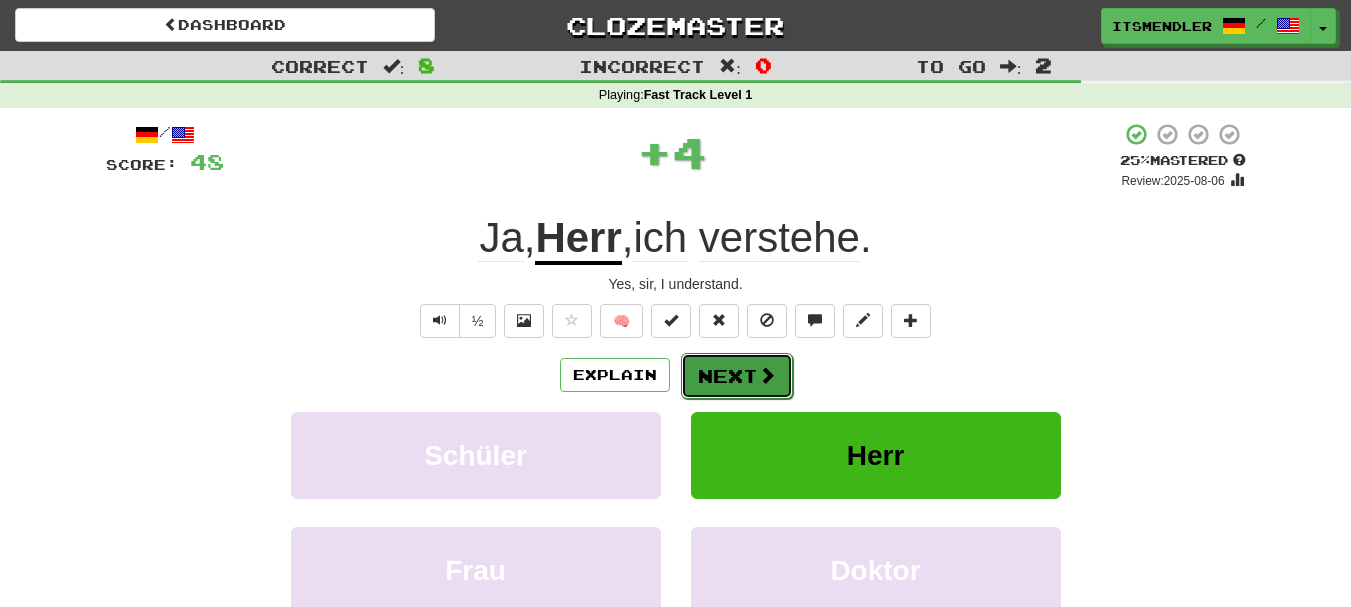 click on "Next" at bounding box center (737, 376) 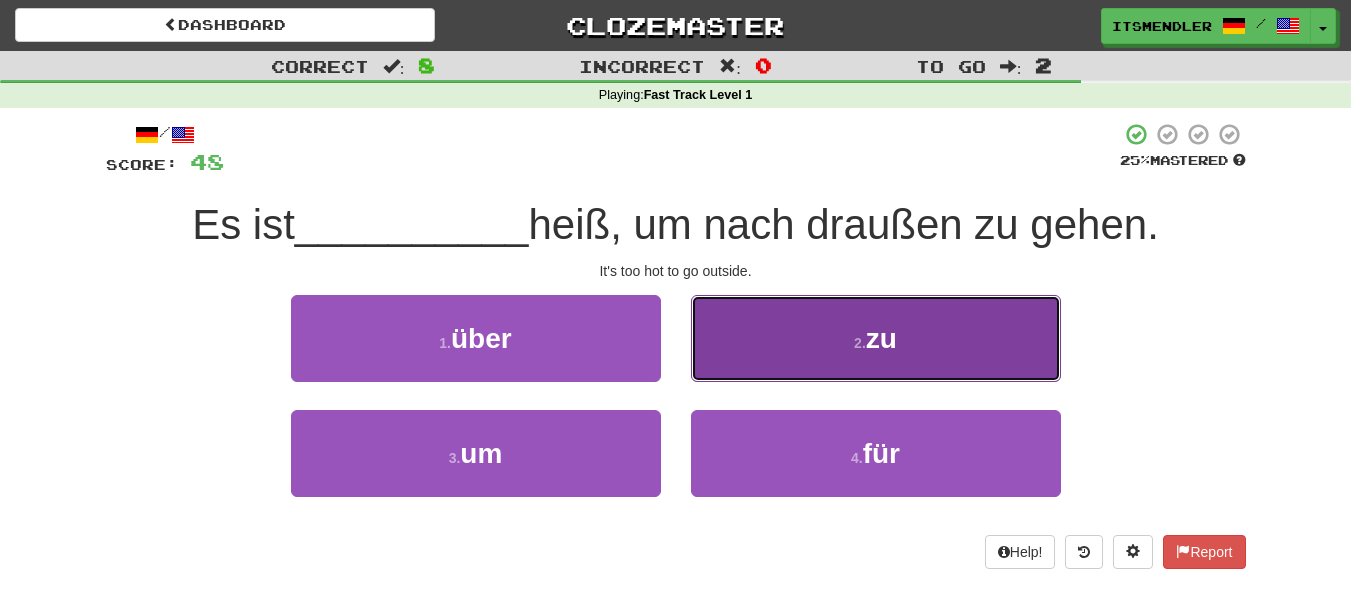 click on "2 .  zu" at bounding box center (876, 338) 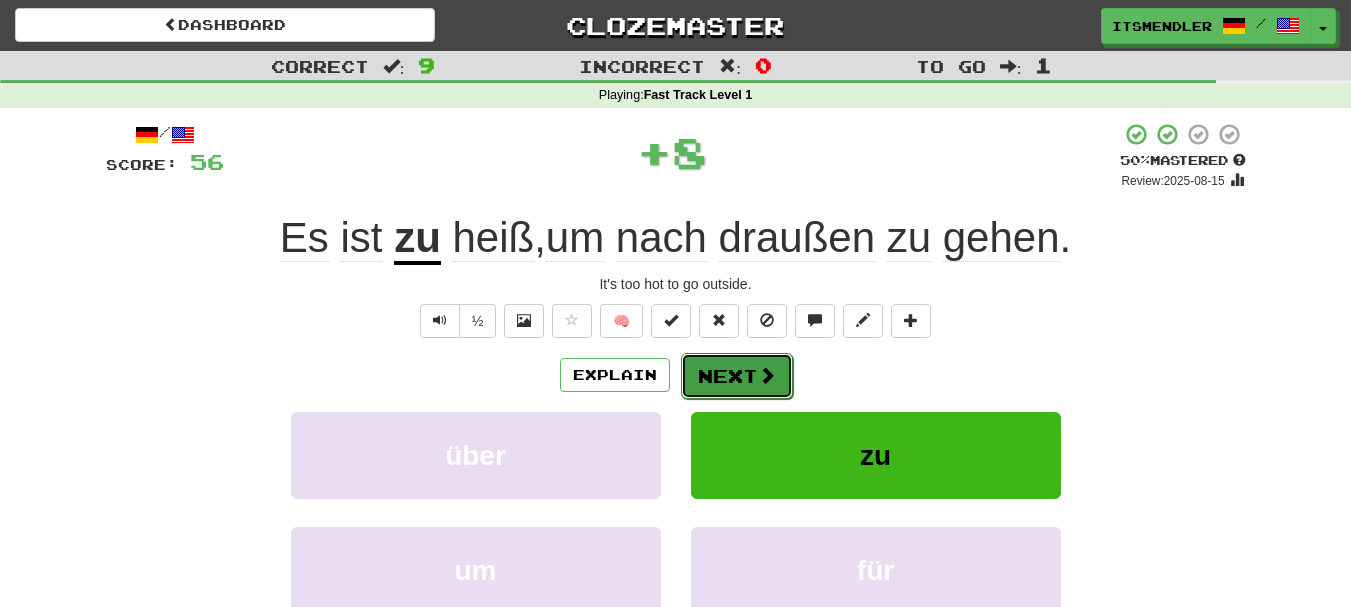click on "Next" at bounding box center [737, 376] 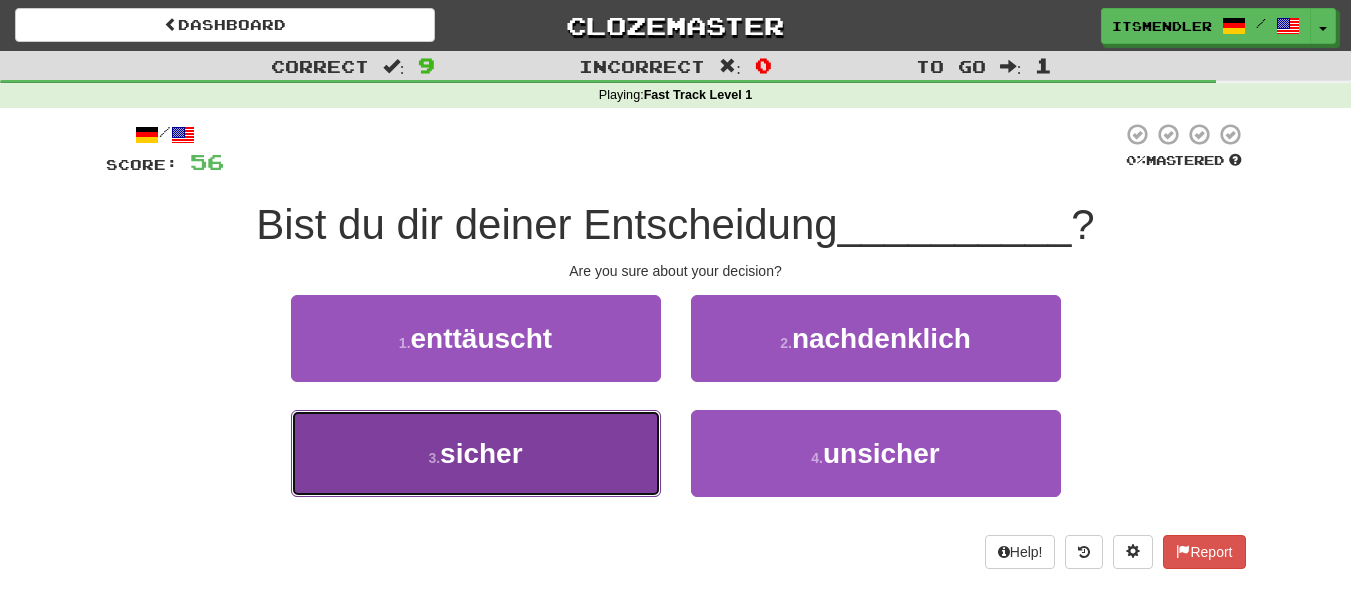 click on "3 .  sicher" at bounding box center (476, 453) 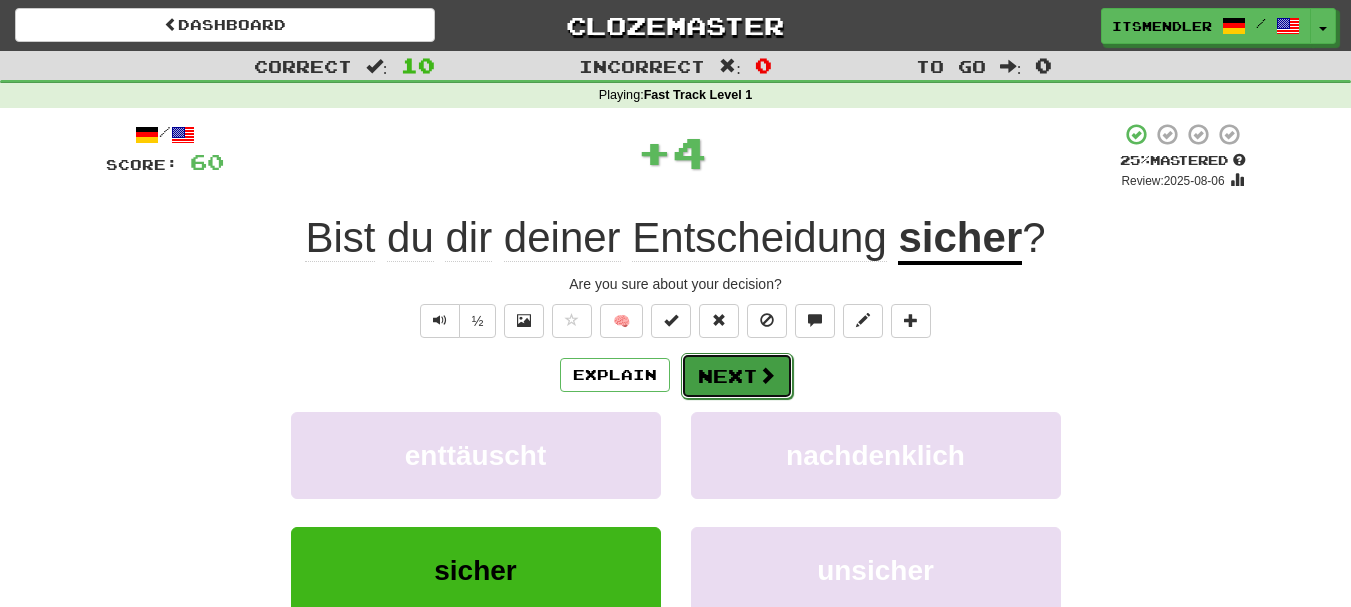 click on "Next" at bounding box center (737, 376) 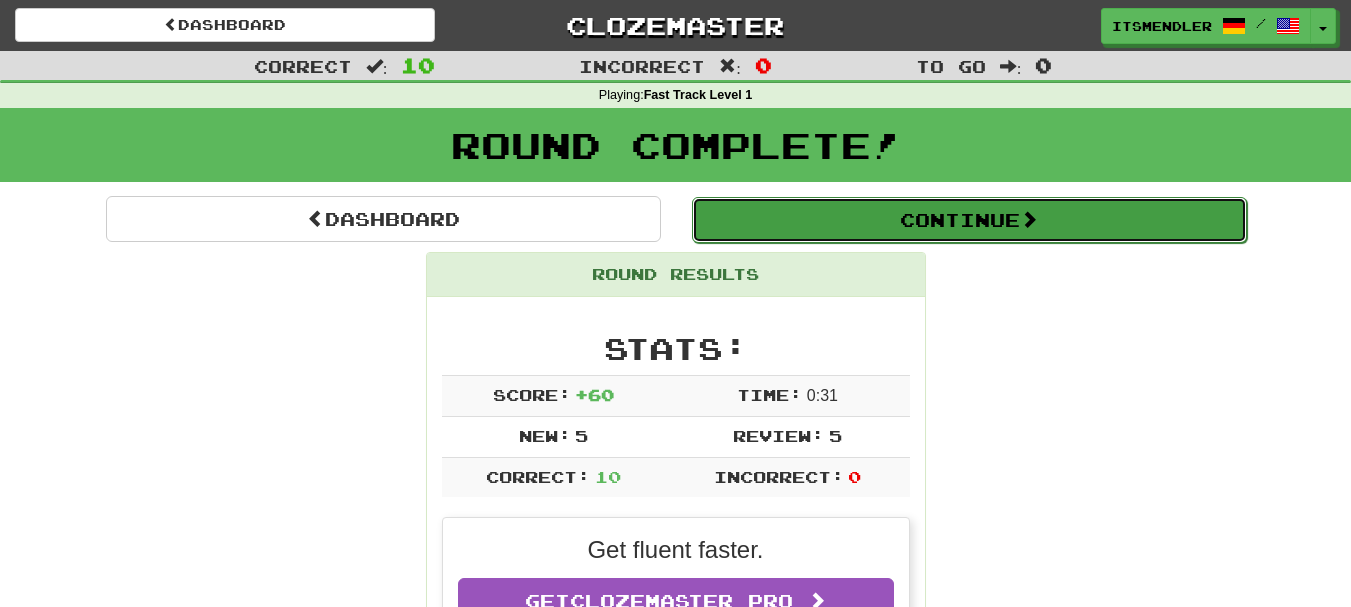 click on "Continue" at bounding box center [969, 220] 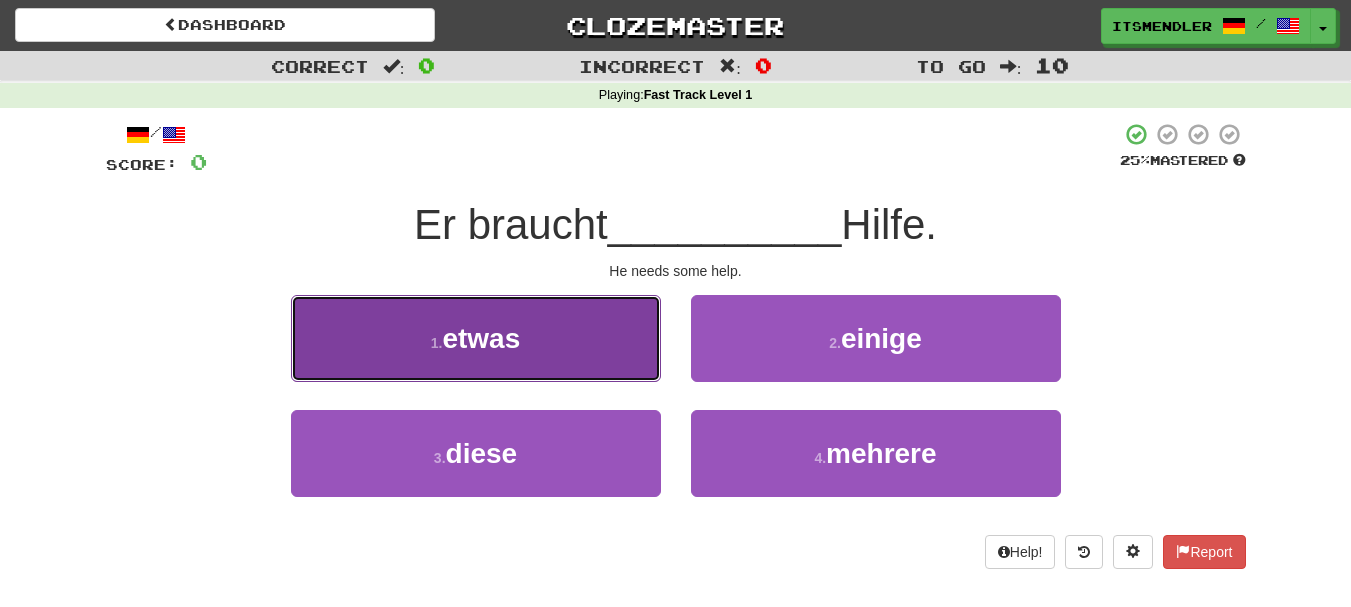 click on "1 .  etwas" at bounding box center (476, 338) 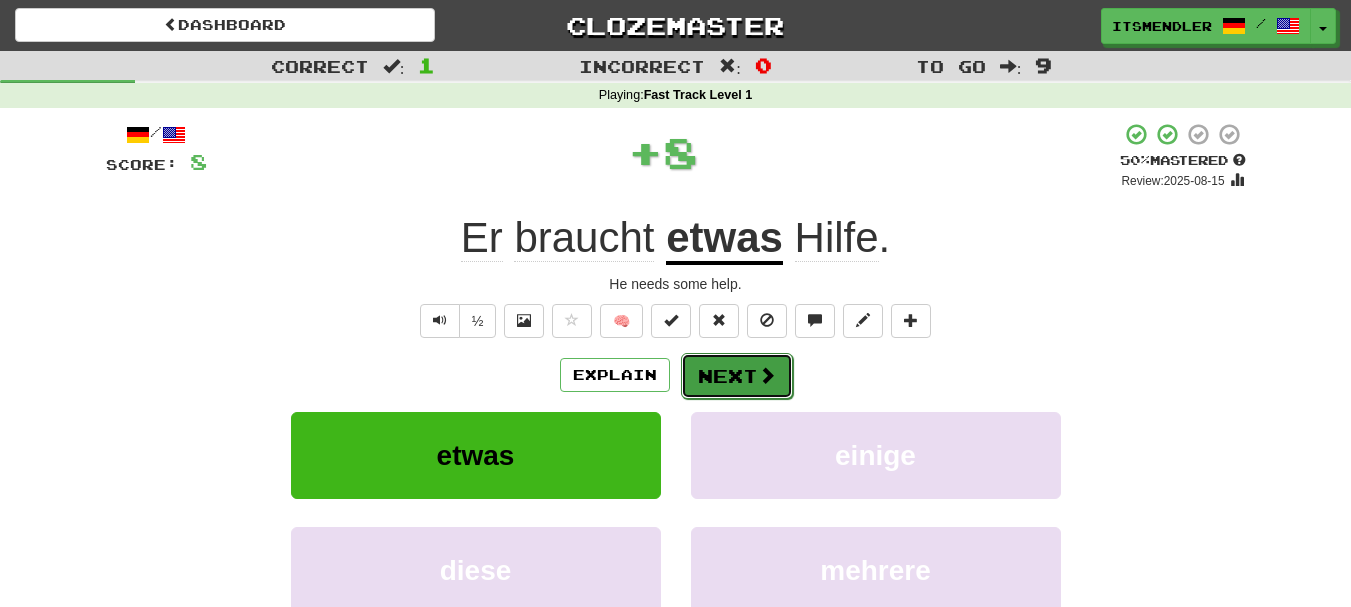 click on "Next" at bounding box center (737, 376) 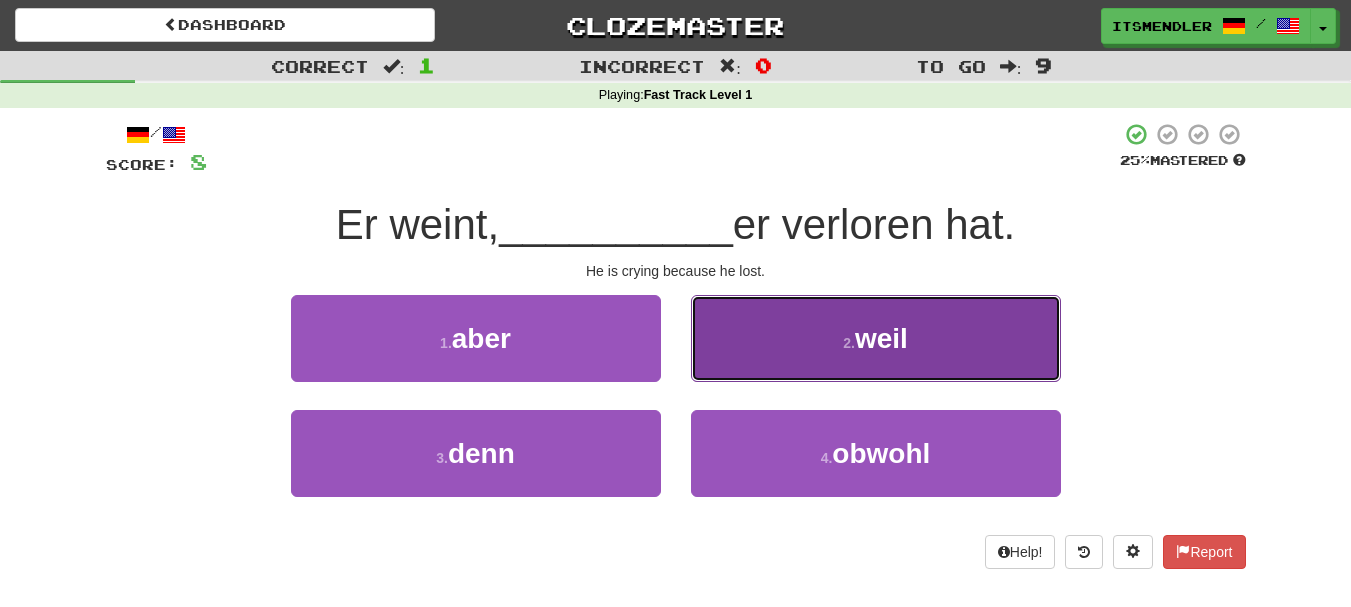 click on "2 .  weil" at bounding box center (876, 338) 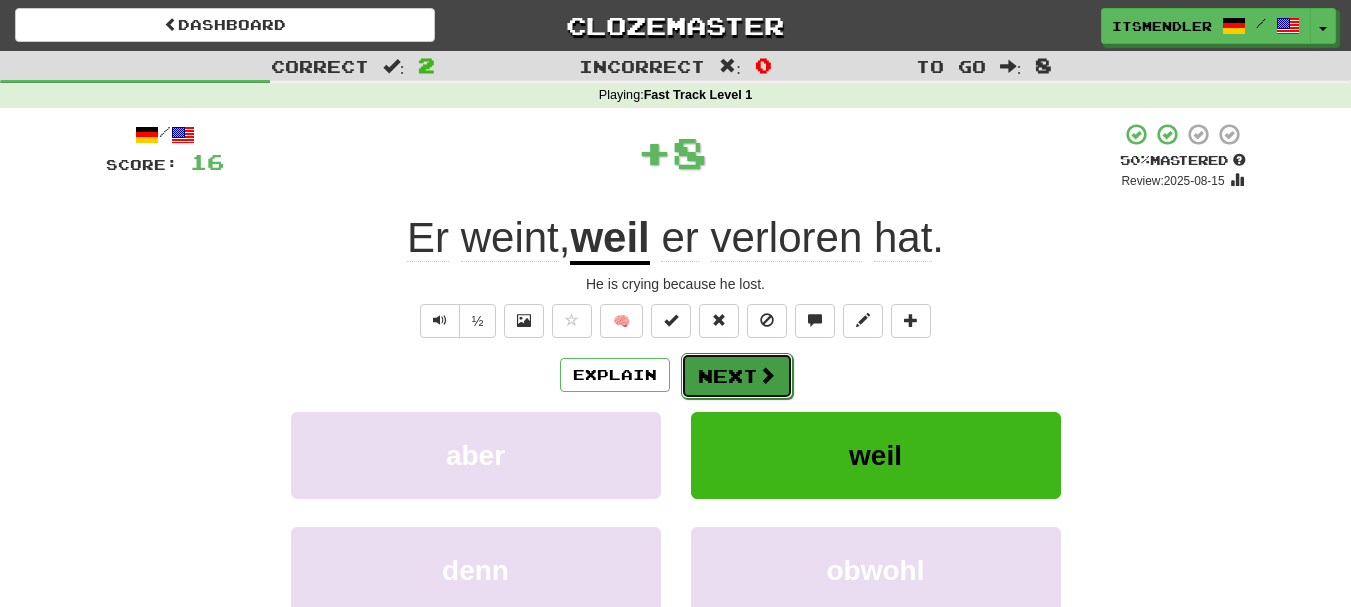 click at bounding box center [767, 375] 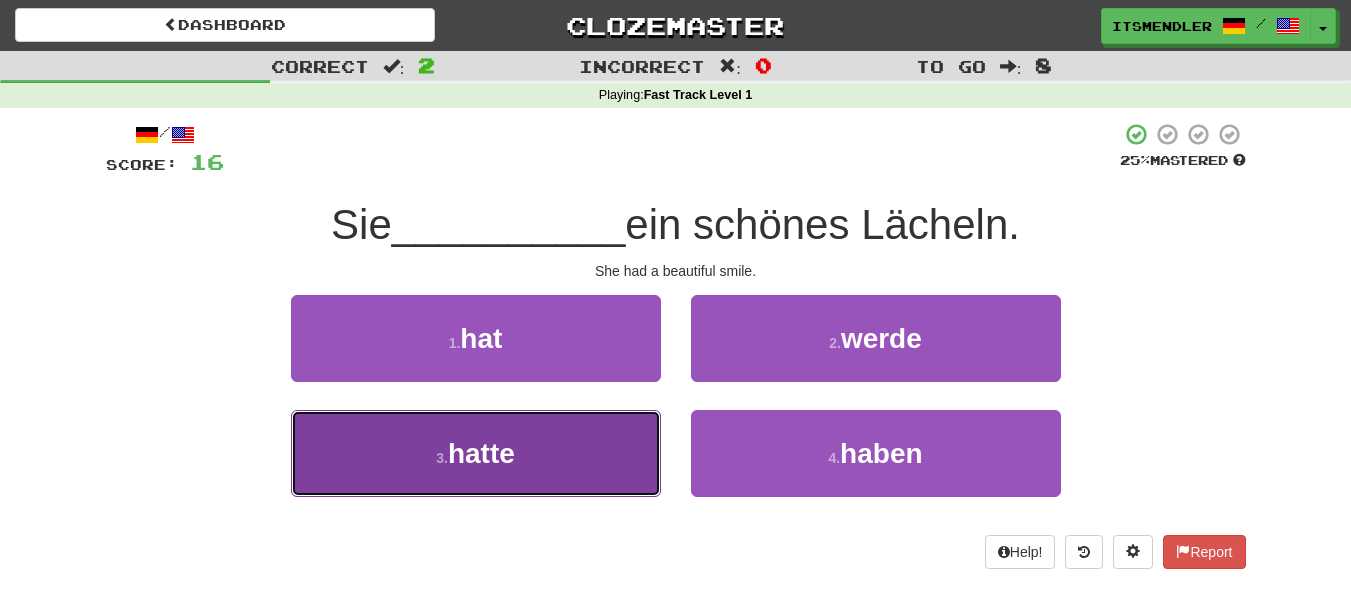 click on "3 .  hatte" at bounding box center [476, 453] 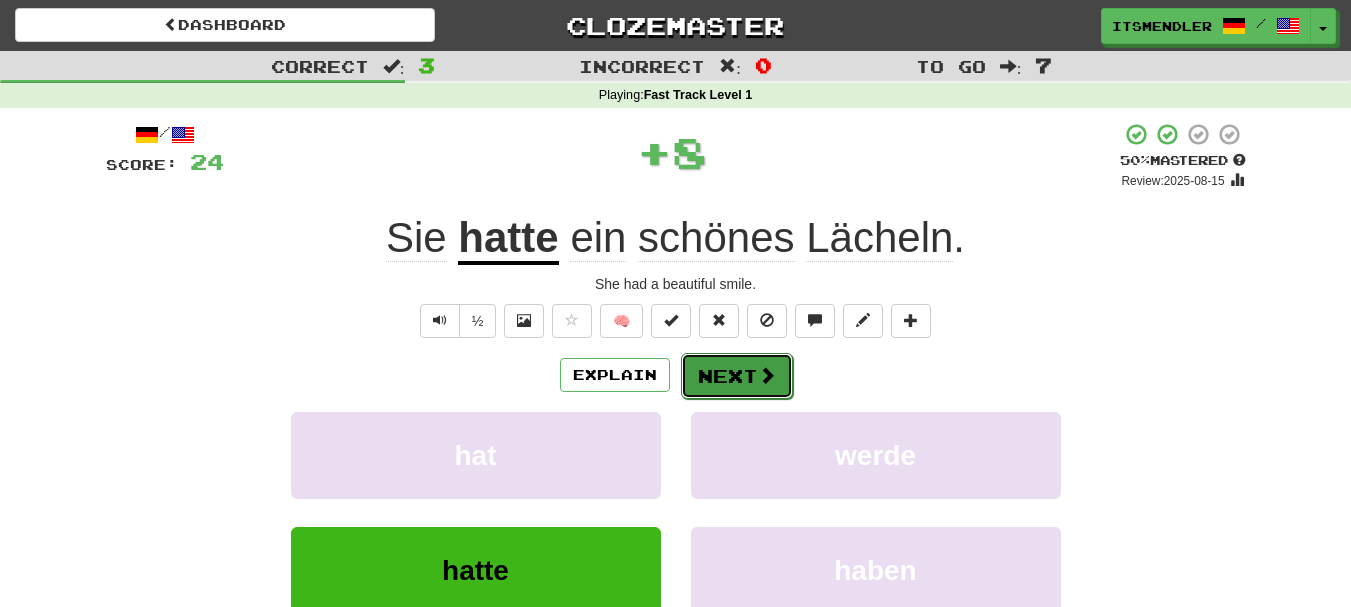 click on "Next" at bounding box center (737, 376) 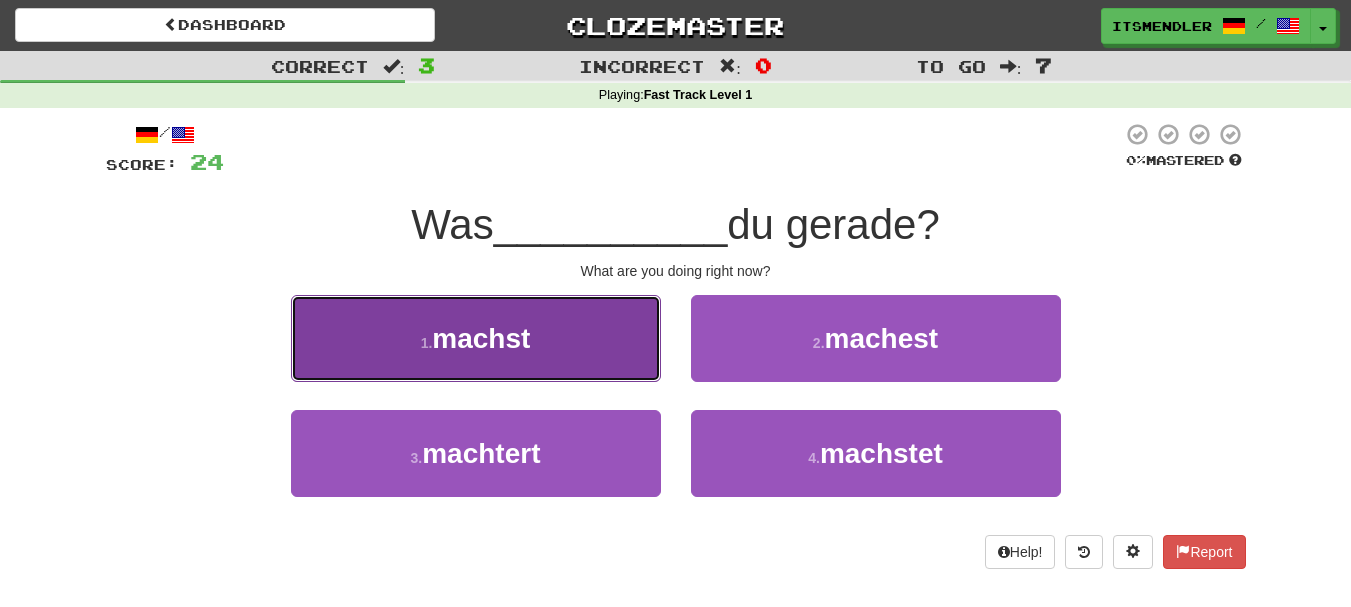 click on "1 .  machst" at bounding box center [476, 338] 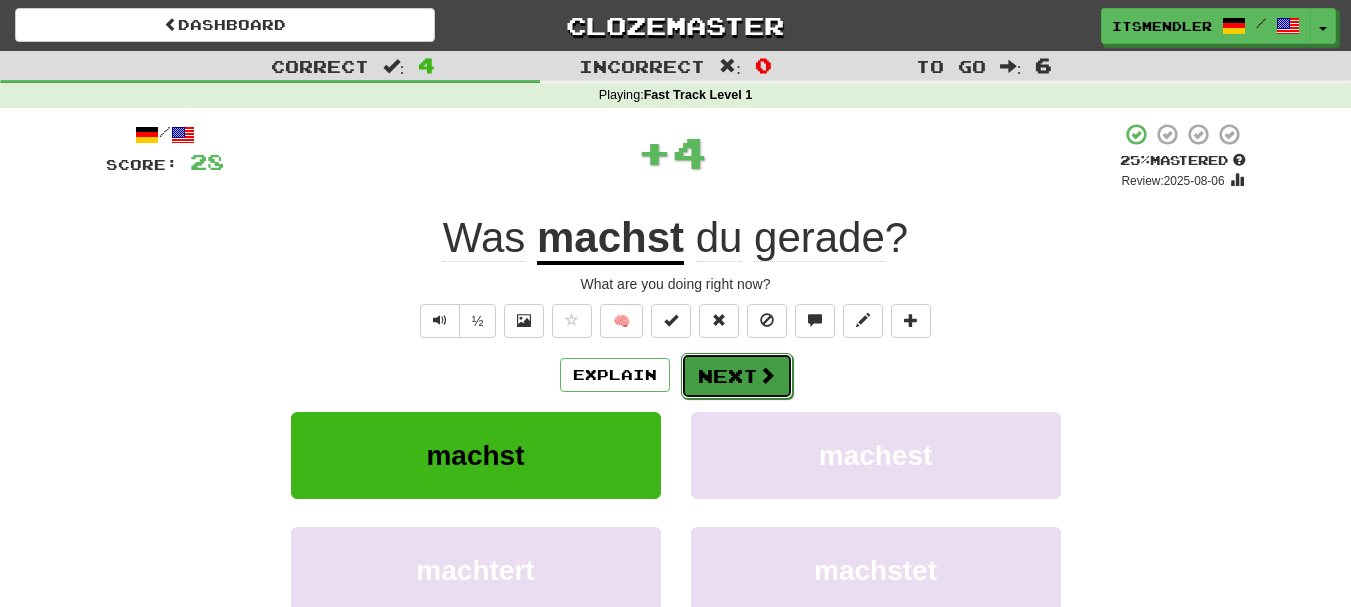 click on "Next" at bounding box center [737, 376] 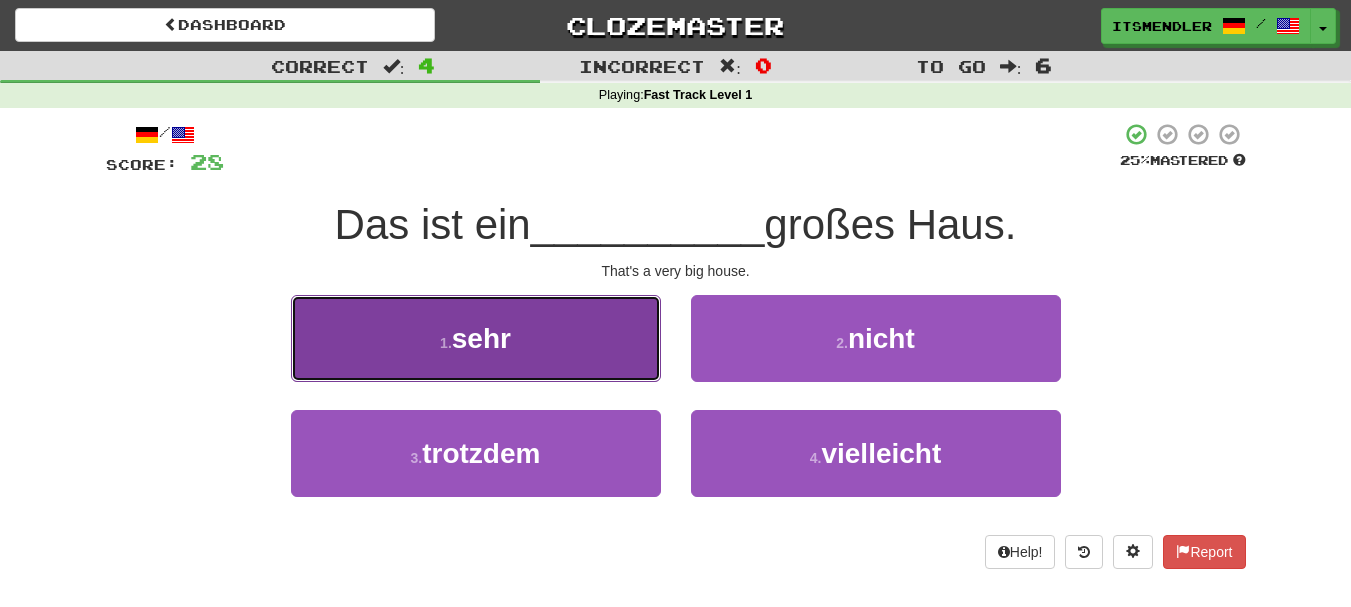 click on "1 .  sehr" at bounding box center [476, 338] 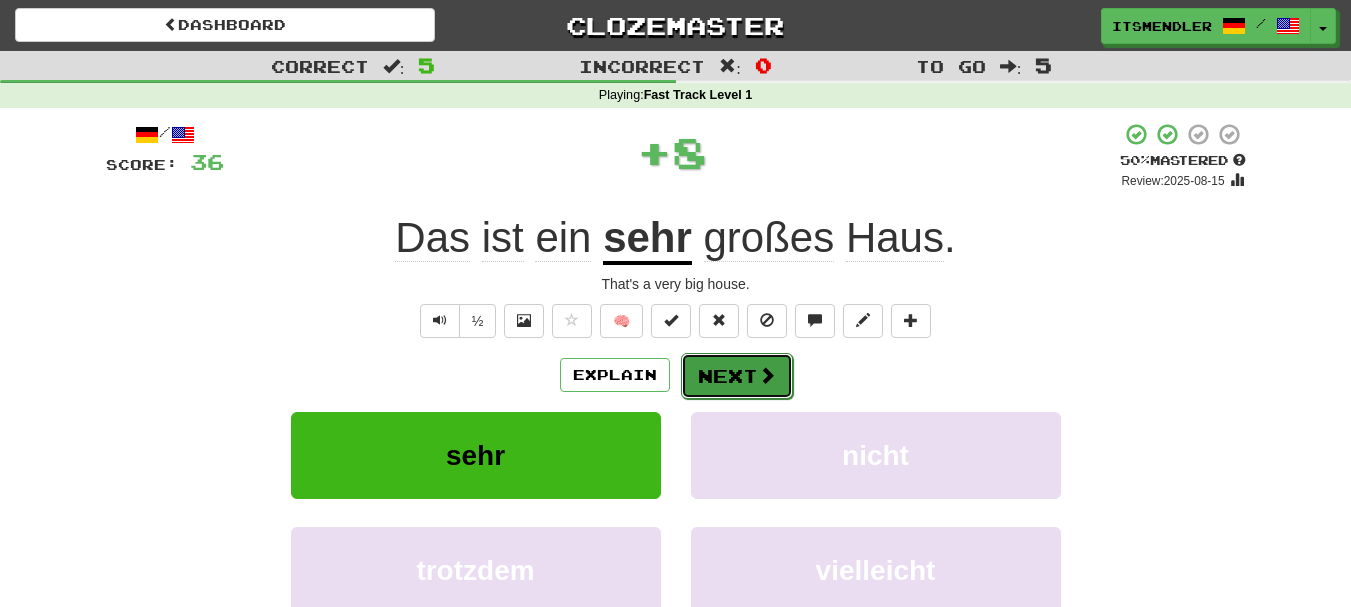click on "Next" at bounding box center [737, 376] 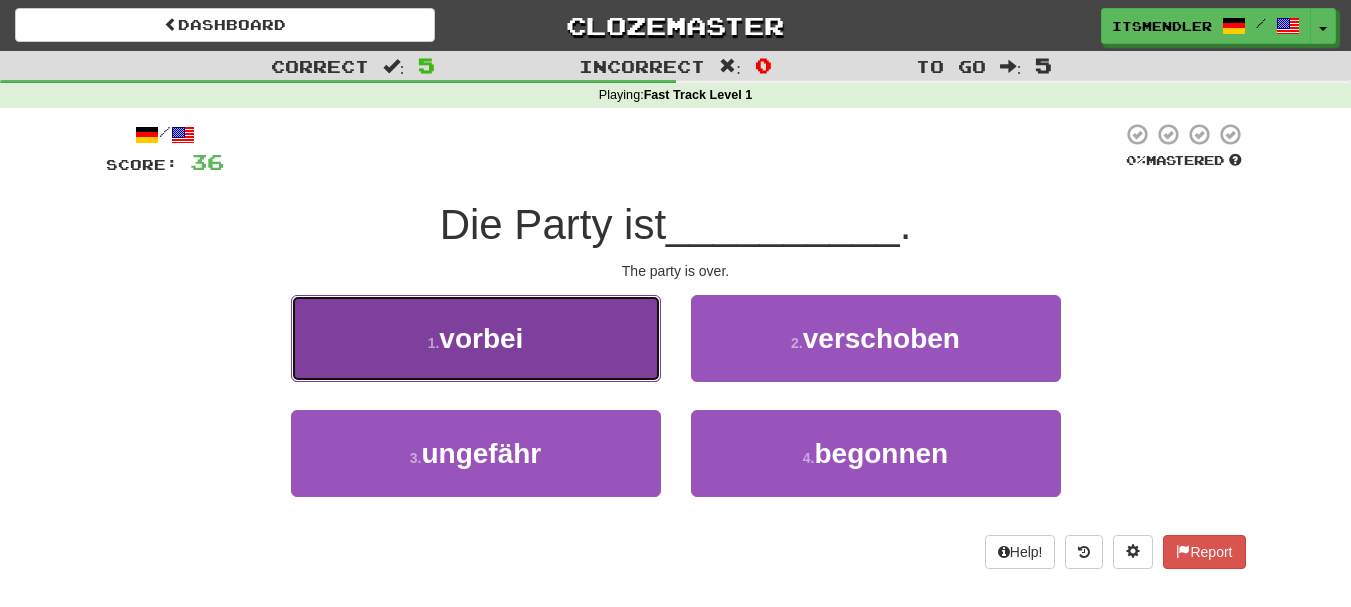 click on "1 .  vorbei" at bounding box center [476, 338] 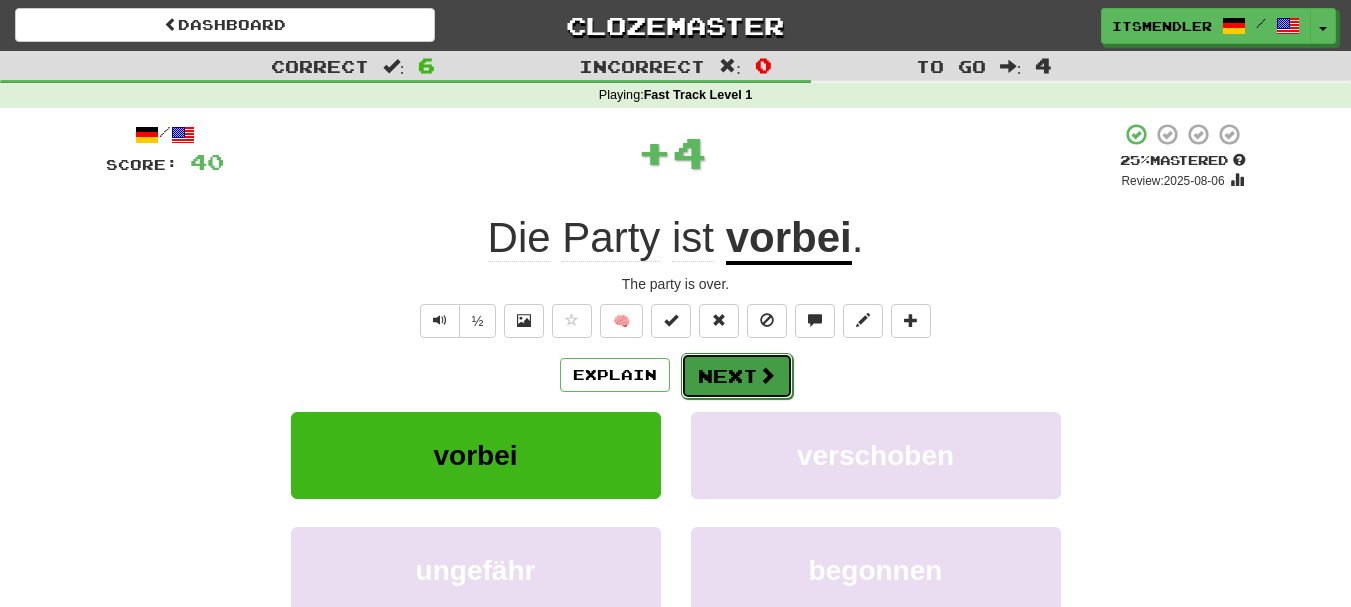 click on "Next" at bounding box center (737, 376) 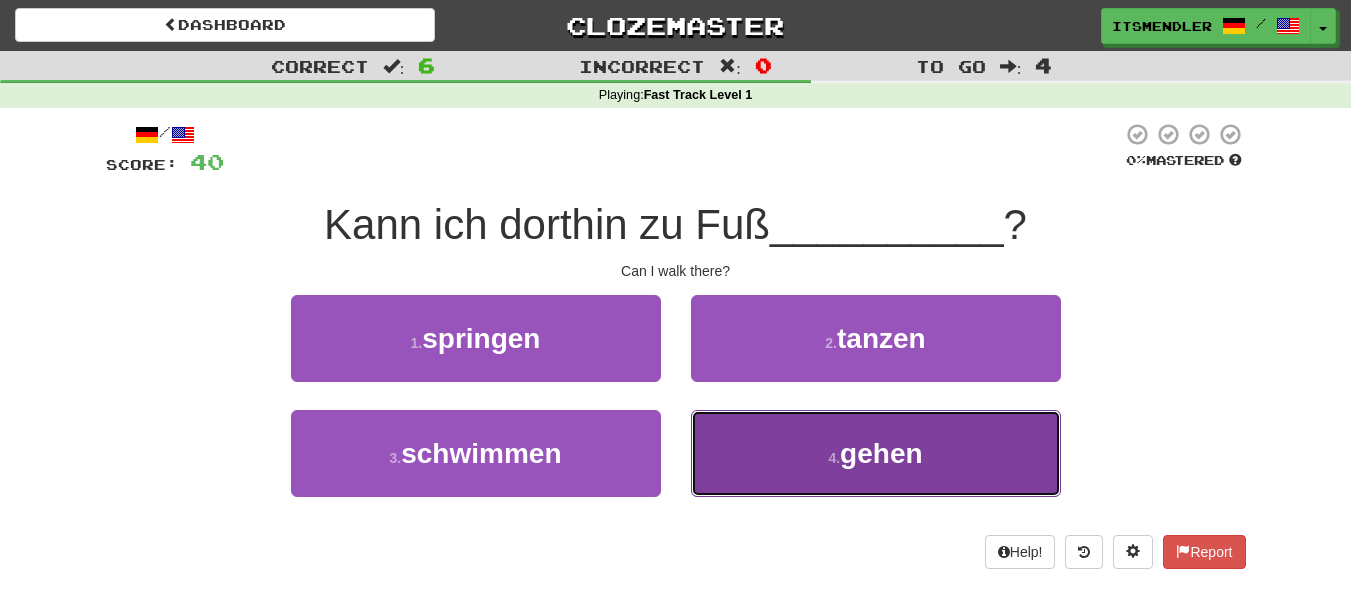 click on "4 .  gehen" at bounding box center (876, 453) 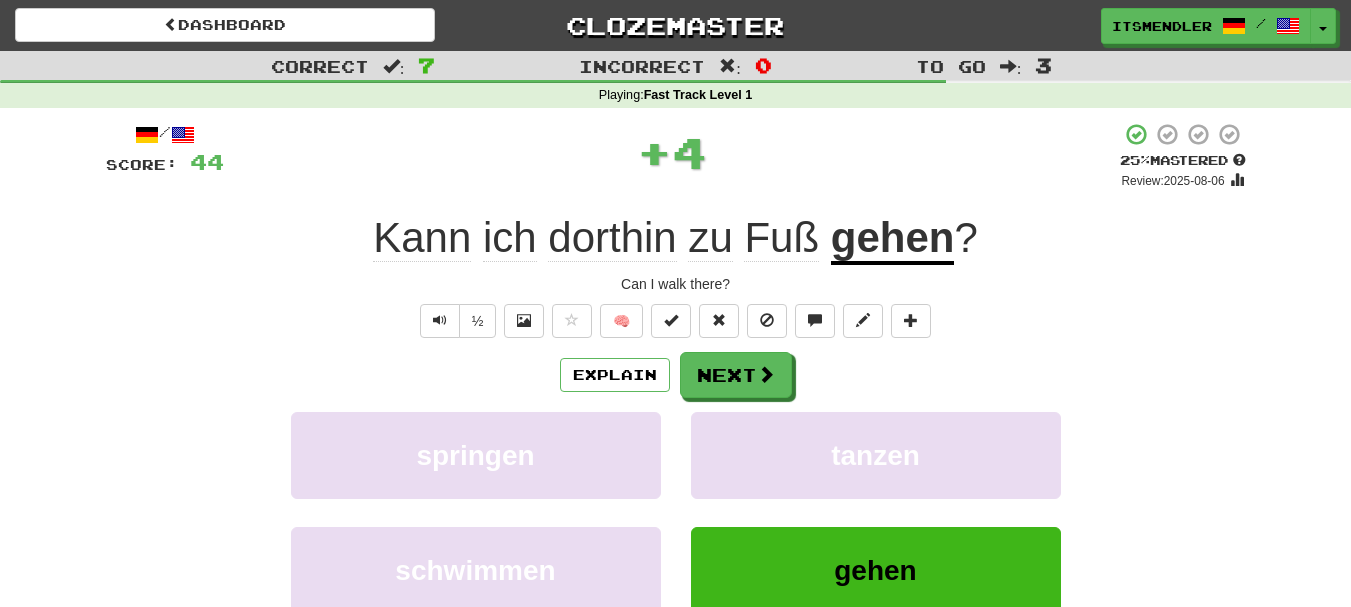 click on "/  Score:   44 + 4 25 %  Mastered Review:  2025-08-06 Kann   ich   dorthin   zu   Fuß   gehen ? Can I walk there? ½ 🧠 Explain Next springen tanzen schwimmen gehen Learn more: springen tanzen schwimmen gehen  Help!  Report" at bounding box center (676, 419) 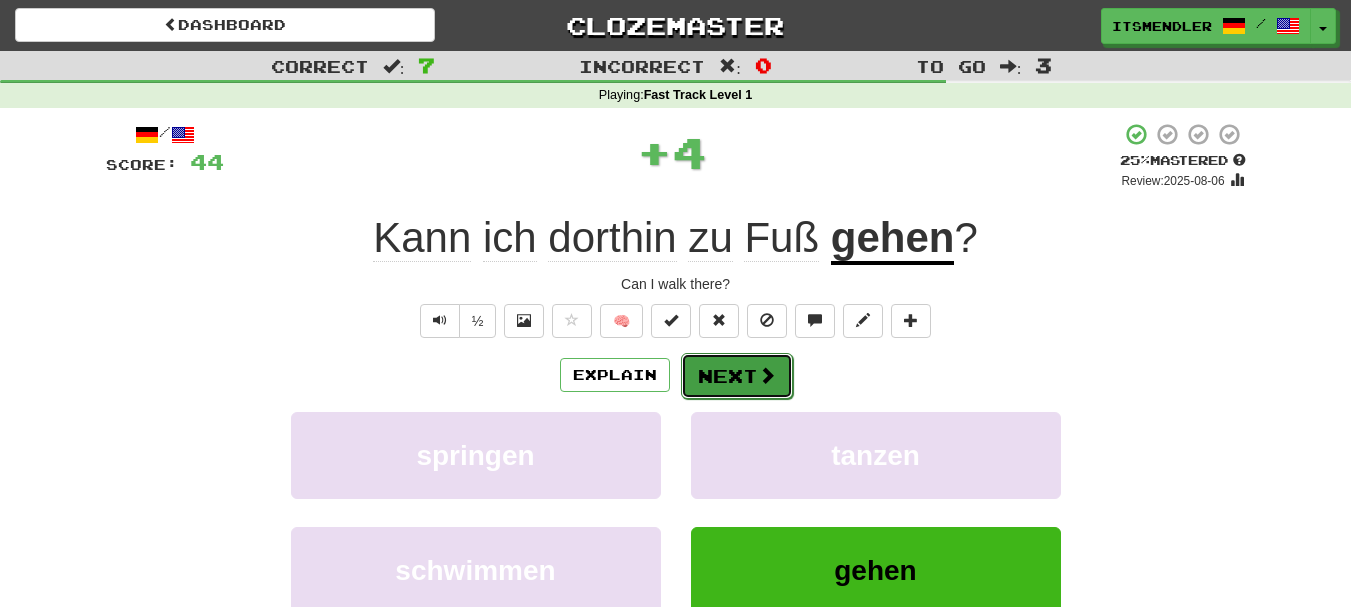 click at bounding box center [767, 375] 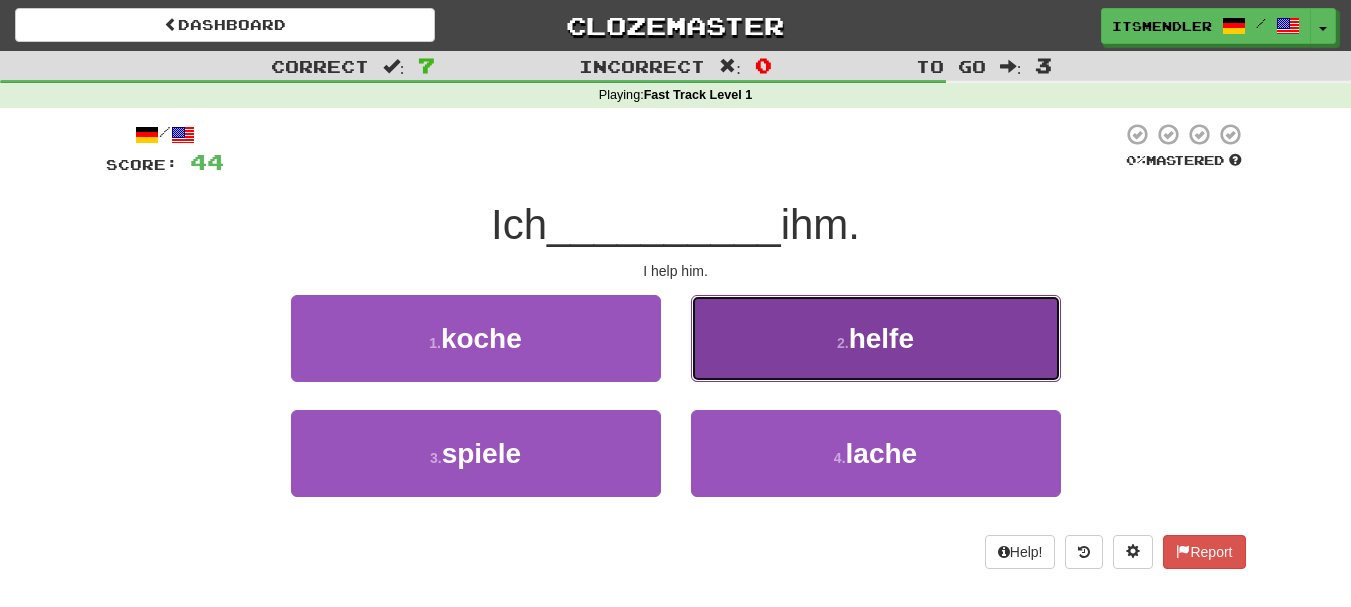 click on "2 .  helfe" at bounding box center (876, 338) 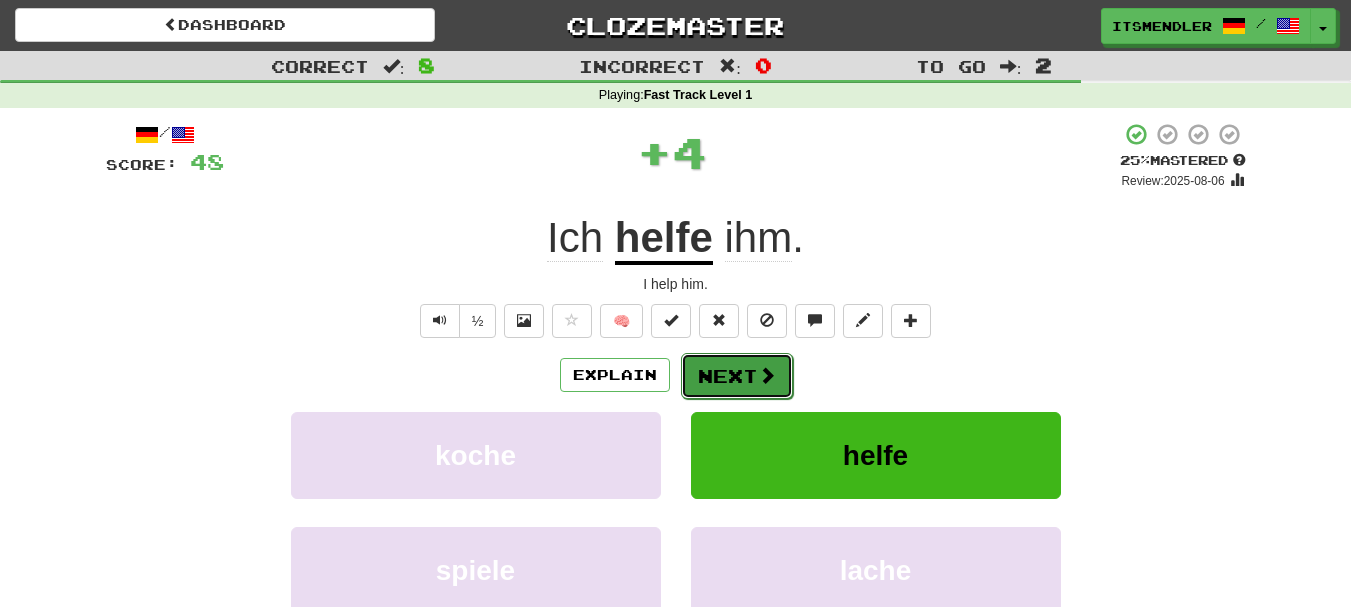 click on "Next" at bounding box center (737, 376) 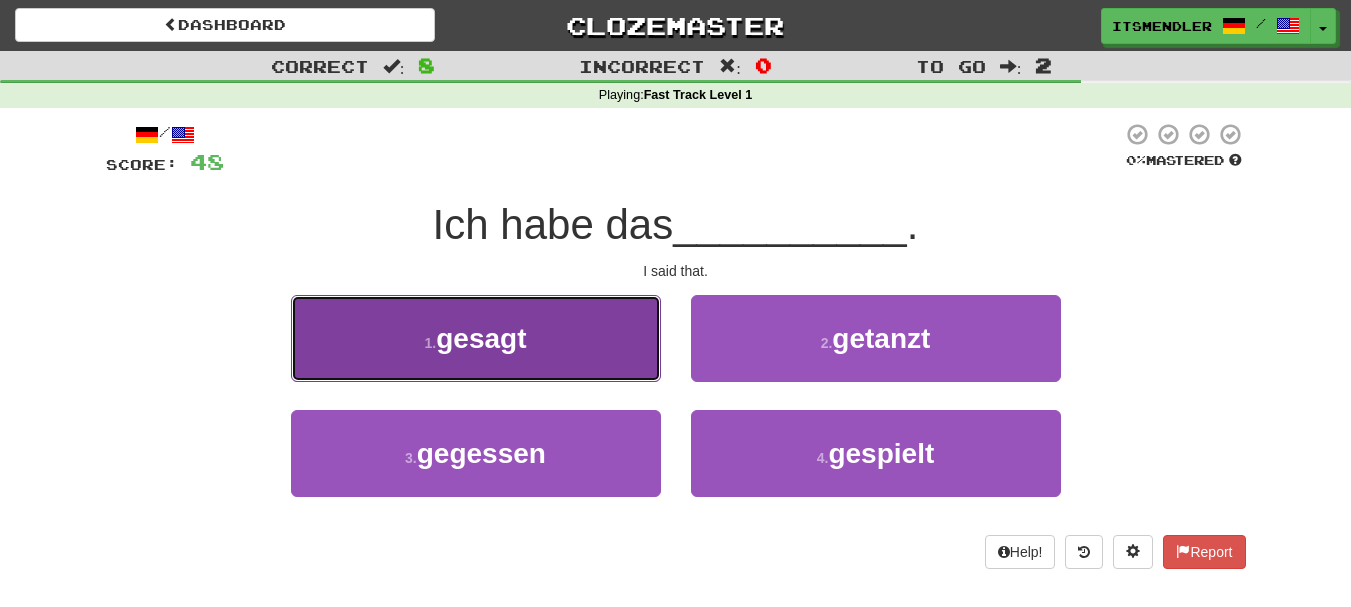 click on "1 .  gesagt" at bounding box center [476, 338] 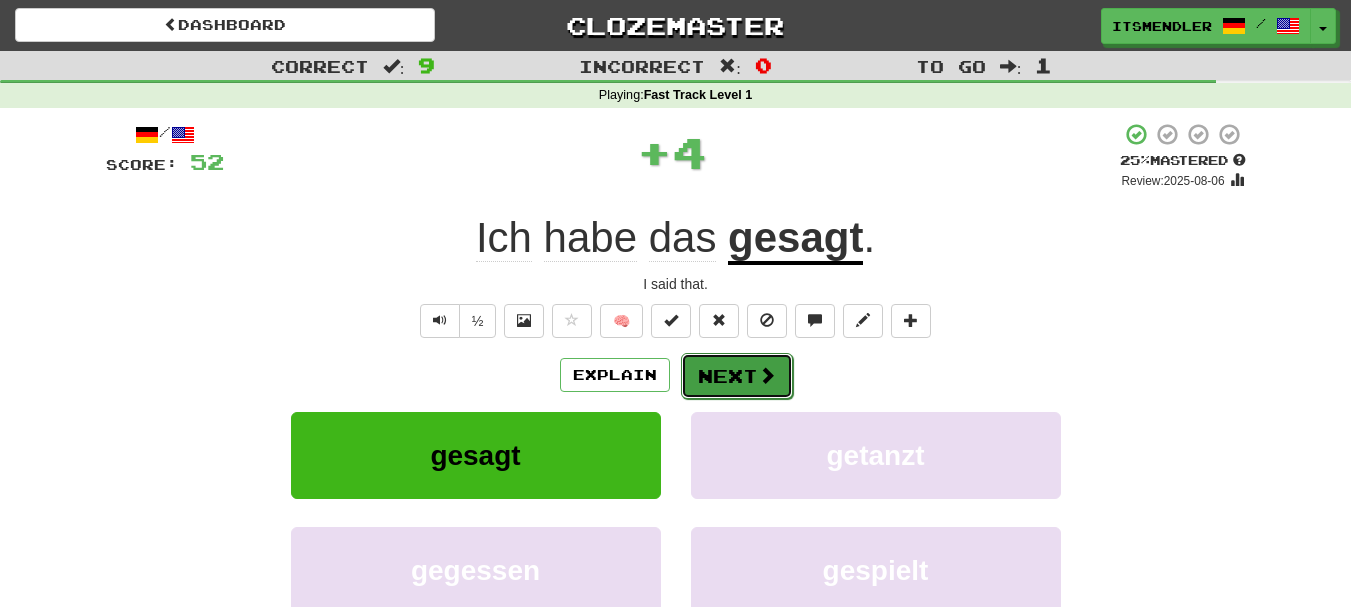 click on "Next" at bounding box center (737, 376) 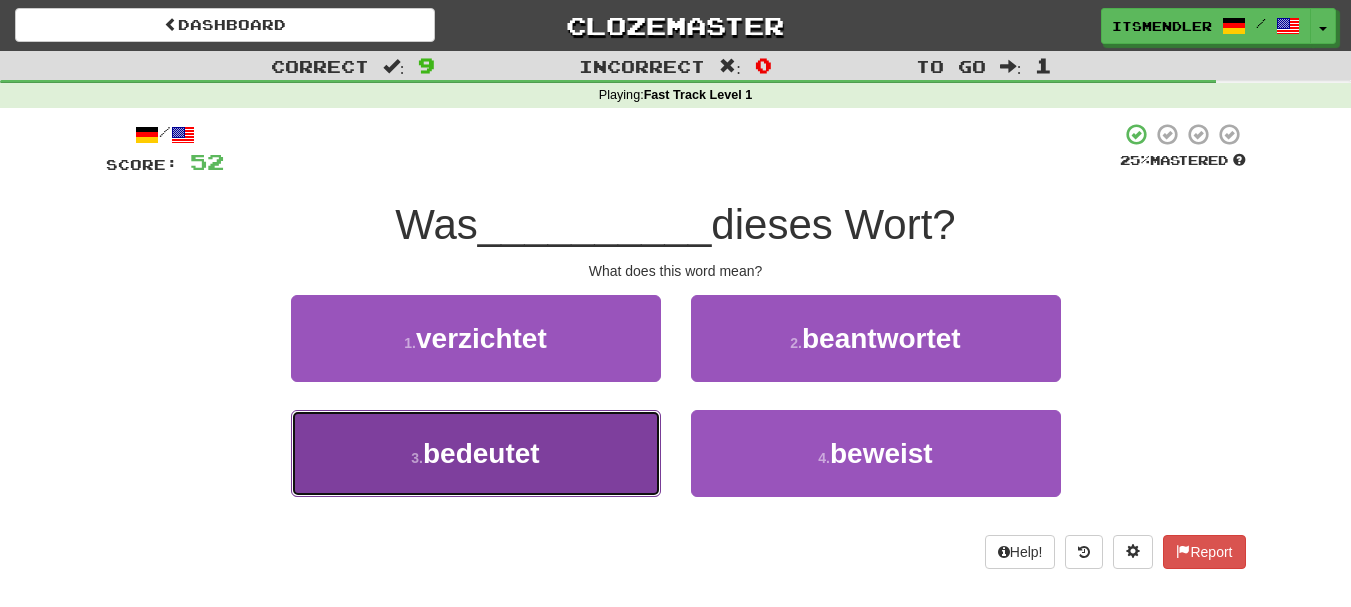 click on "3 .  bedeutet" at bounding box center [476, 453] 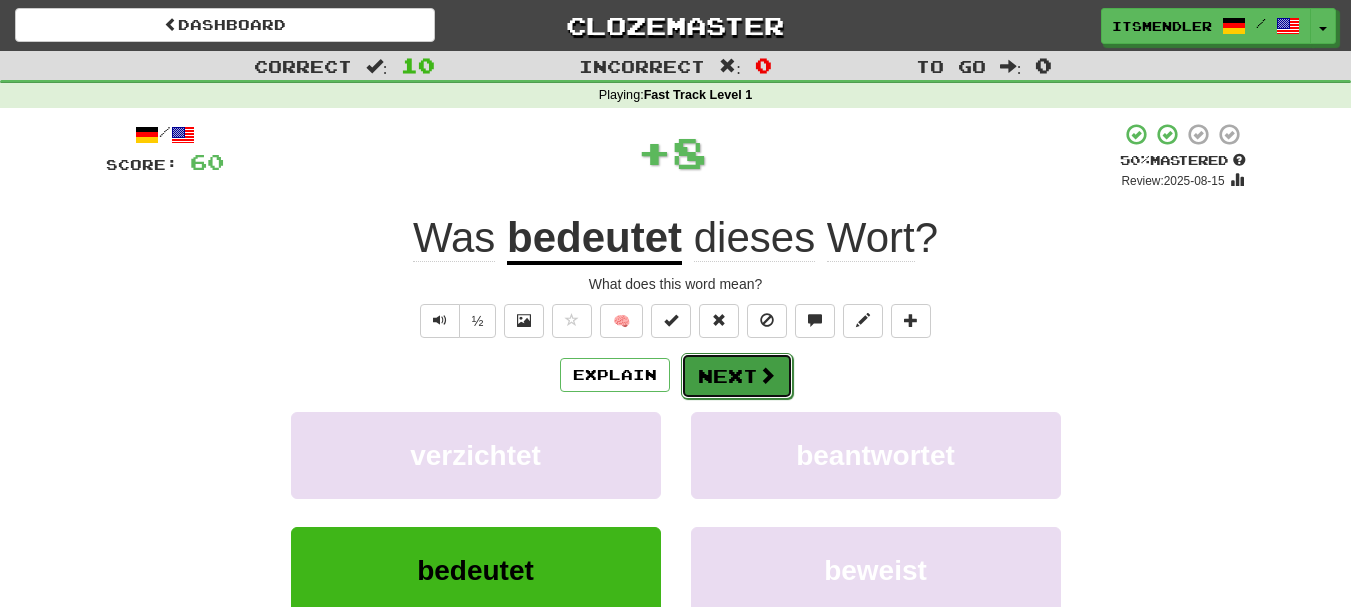click on "Next" at bounding box center (737, 376) 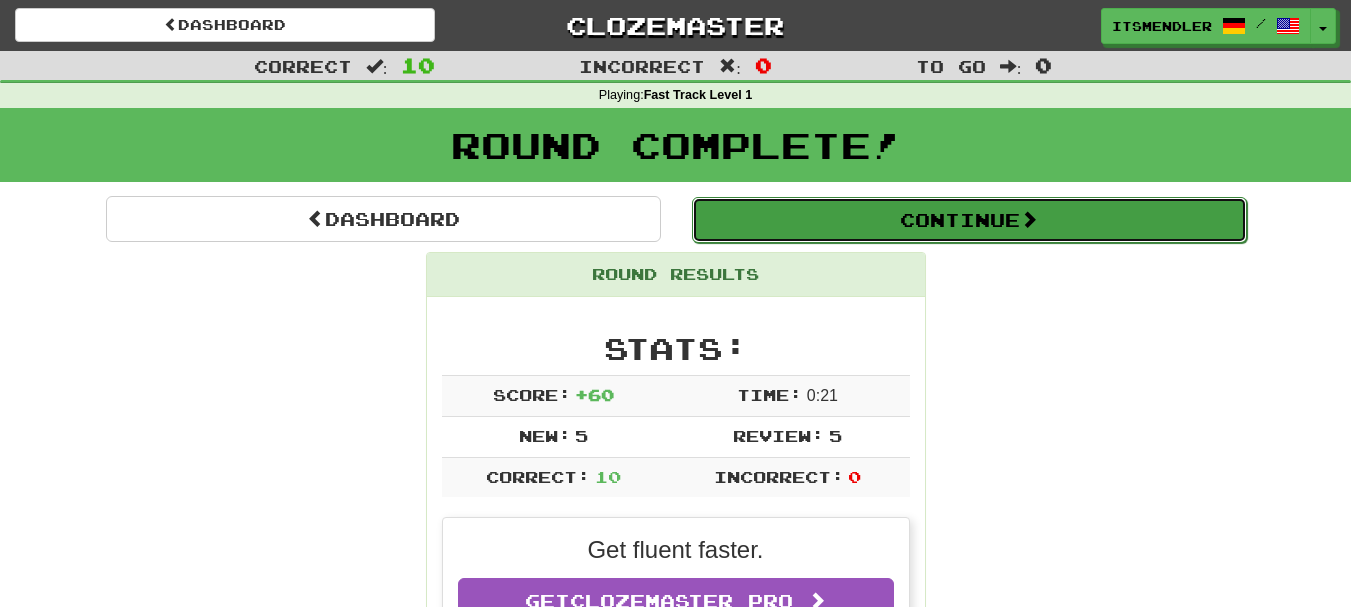 click on "Continue" at bounding box center (969, 220) 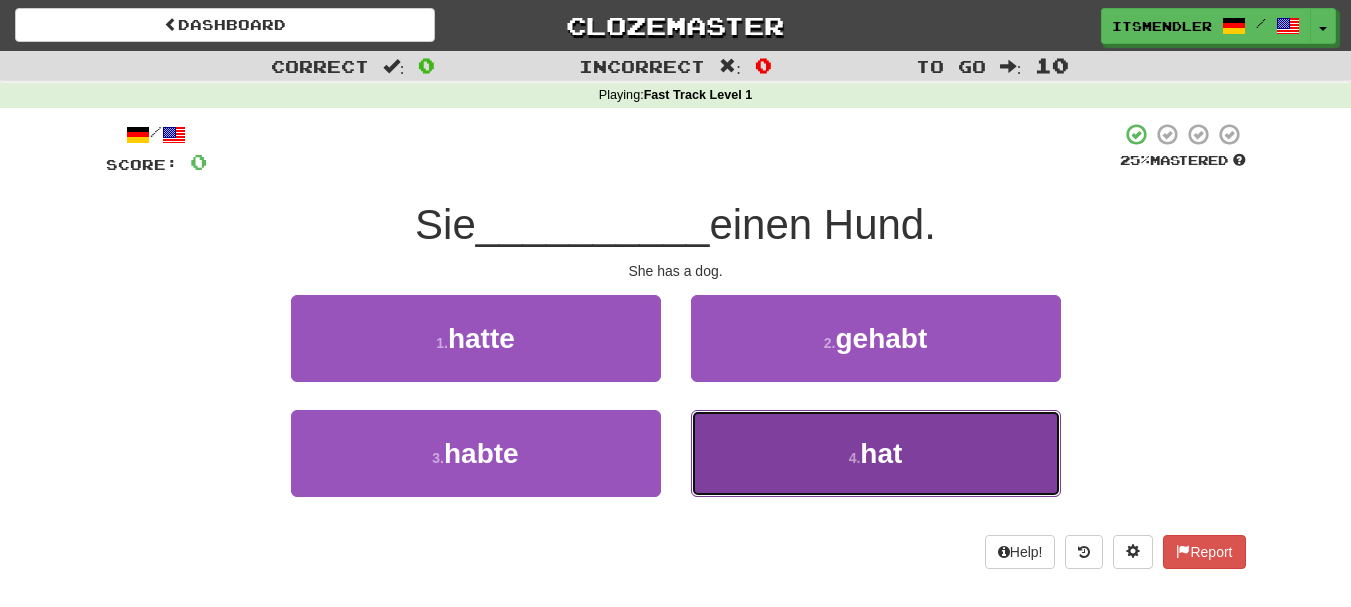 click on "4 .  hat" at bounding box center [876, 453] 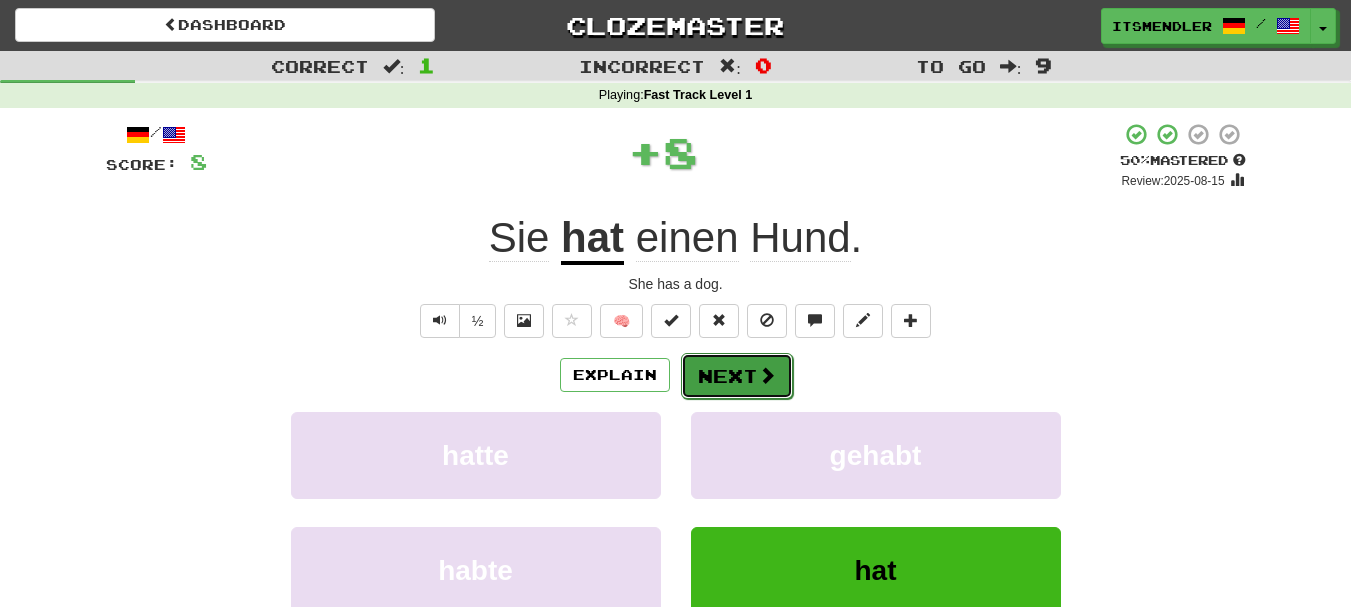 click on "Next" at bounding box center (737, 376) 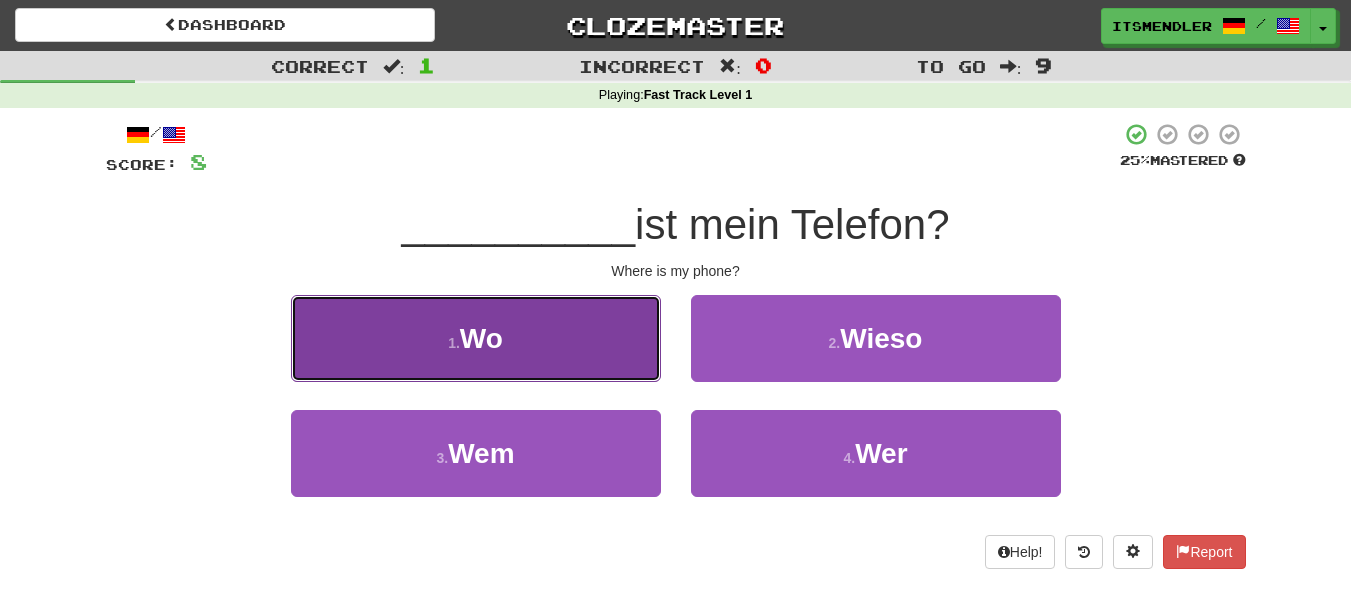 click on "1 .  Wo" at bounding box center (476, 338) 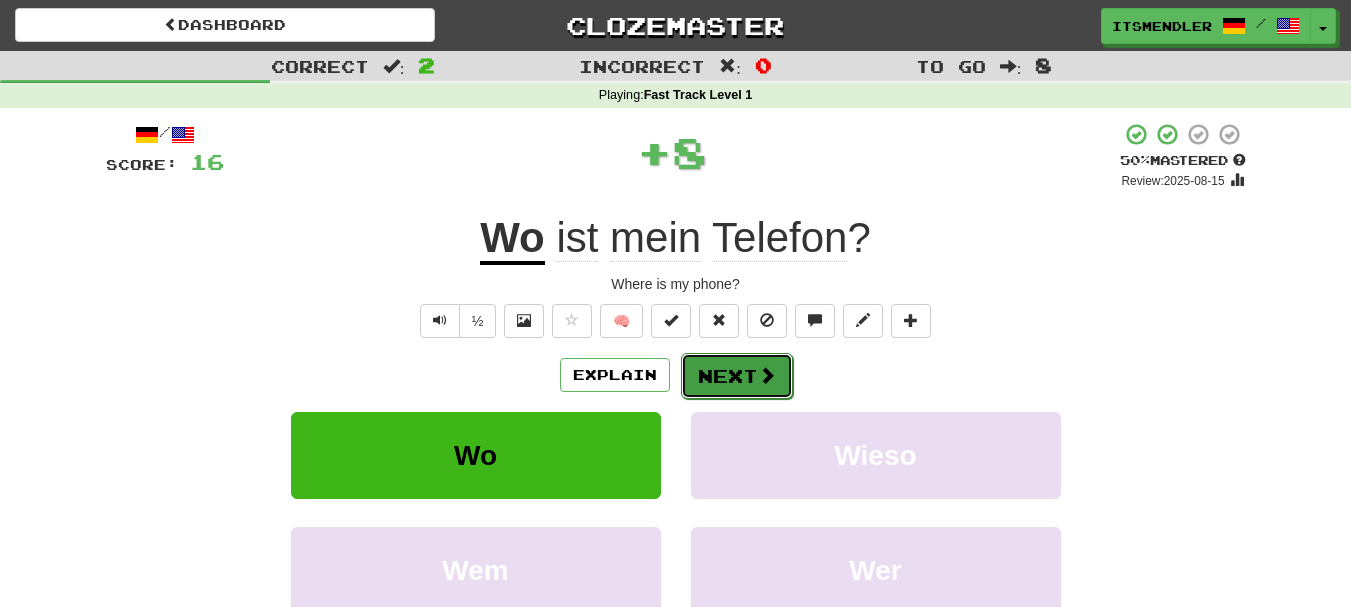click at bounding box center (767, 375) 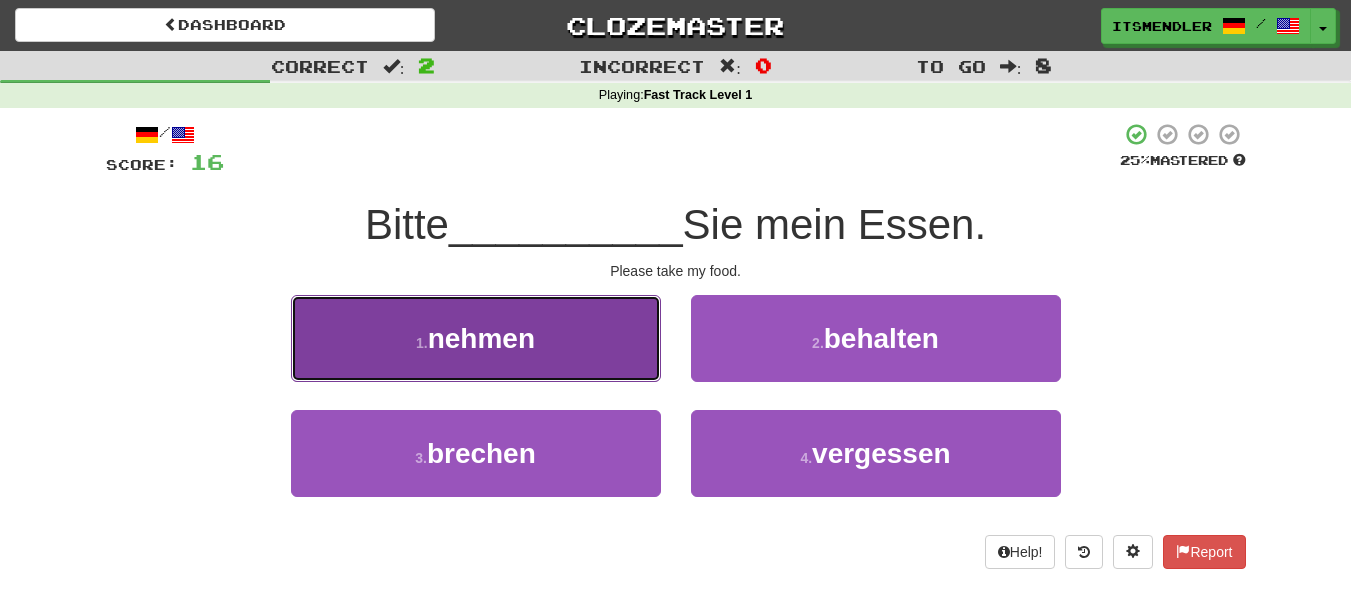 click on "1 .  nehmen" at bounding box center (476, 338) 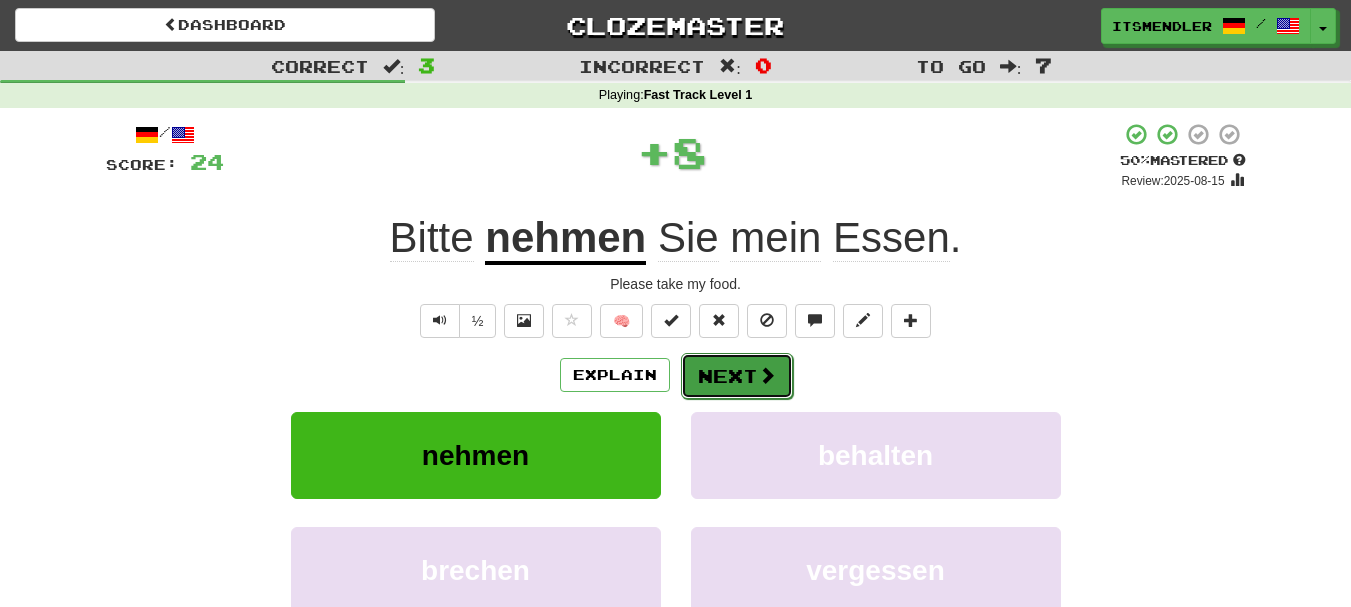 click on "Next" at bounding box center (737, 376) 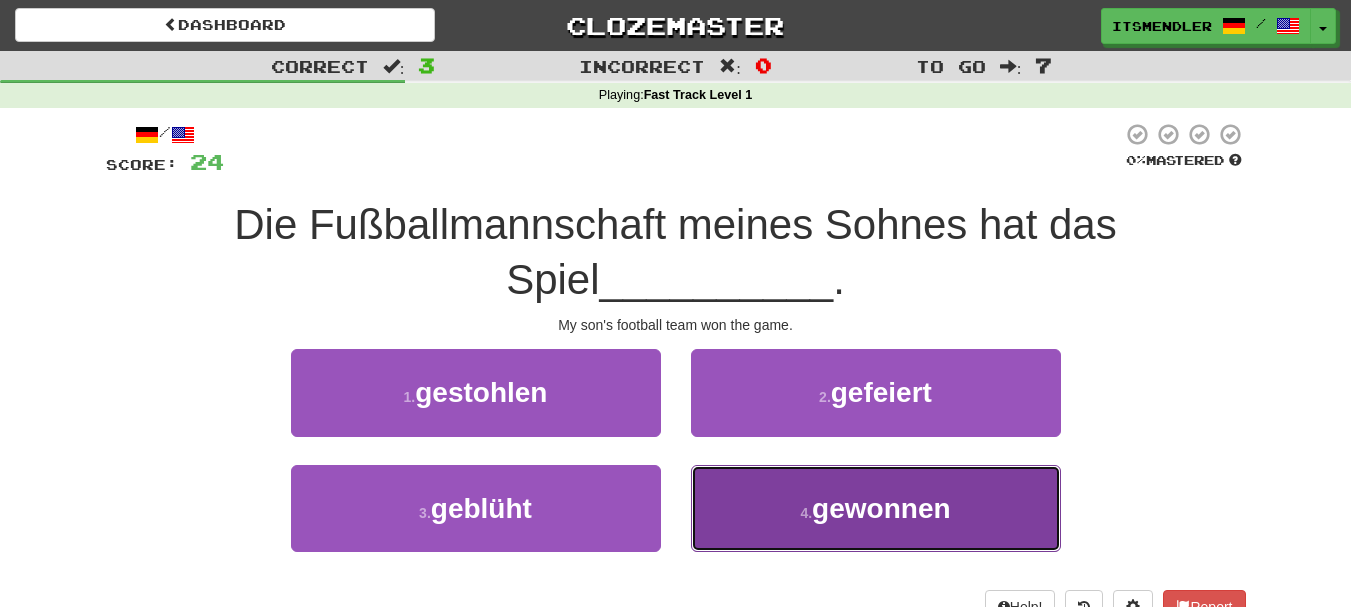 click on "4 .  gewonnen" at bounding box center [876, 508] 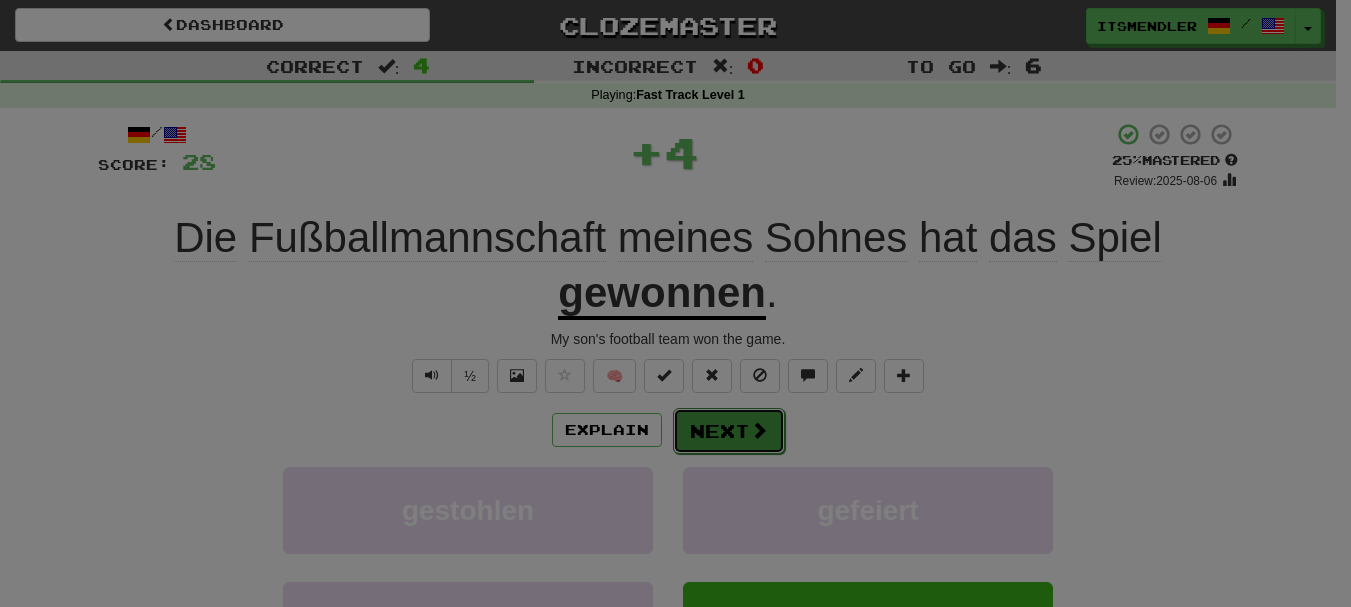 click on "Dashboard
Clozemaster
itsmendler
/
Toggle Dropdown
Dashboard
Leaderboard
Activity Feed
Notifications
Profile
Discussions
Deutsch
/
English
Streak:
5
Review:
20
Points Today: 0
English
/
Português
Streak:
0
Review:
92
Daily Goal:  0 /10
Español
/
Português
Streak:
0
Review:
10
Daily Goal:  0 /50
Nederlands
/
English
Streak:
0
Review:
10
Points Today: 0
Languages
Account
Logout
itsmendler
/
Toggle Dropdown
Dashboard
Leaderboard
Activity Feed
Notifications
Profile
Discussions
Deutsch
/
English
Streak:
5
Review:
20
Points Today: 0" at bounding box center [675, 754] 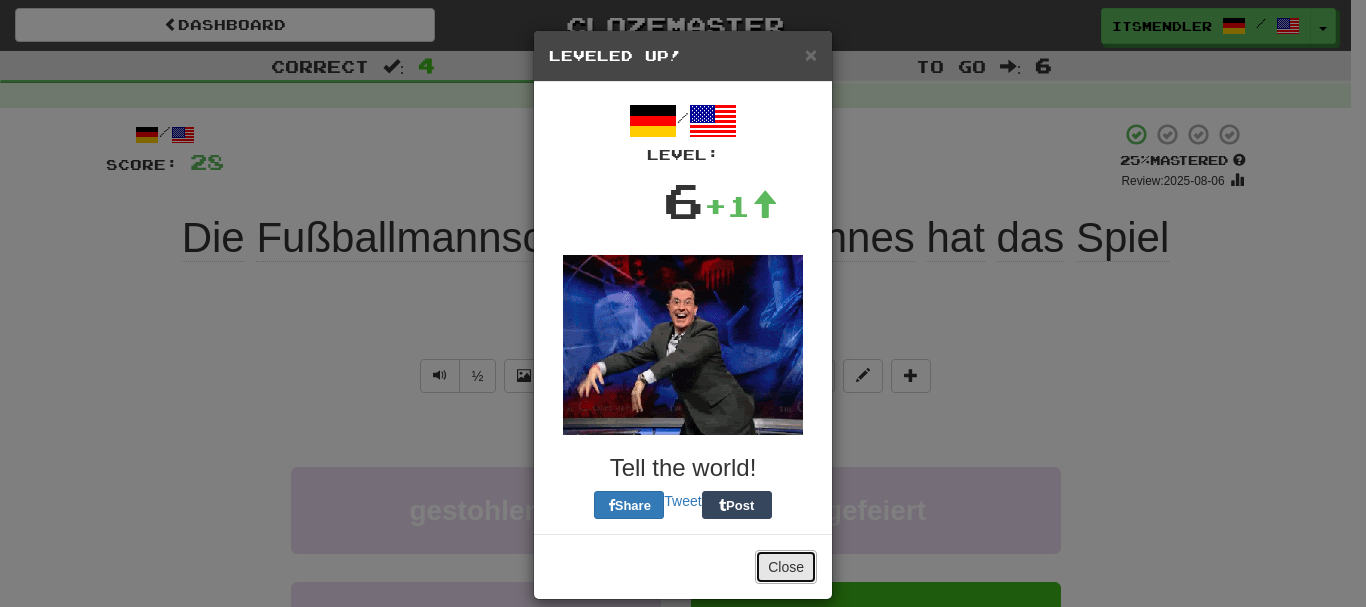 click on "Close" at bounding box center (786, 567) 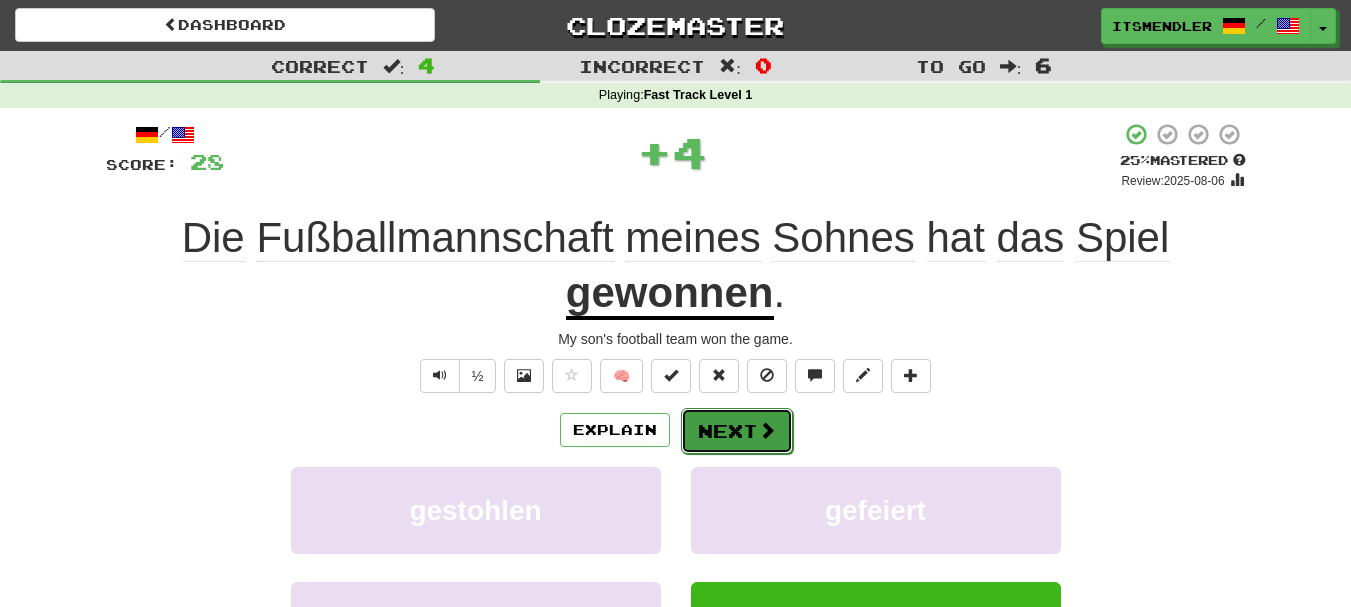 click on "Next" at bounding box center [737, 431] 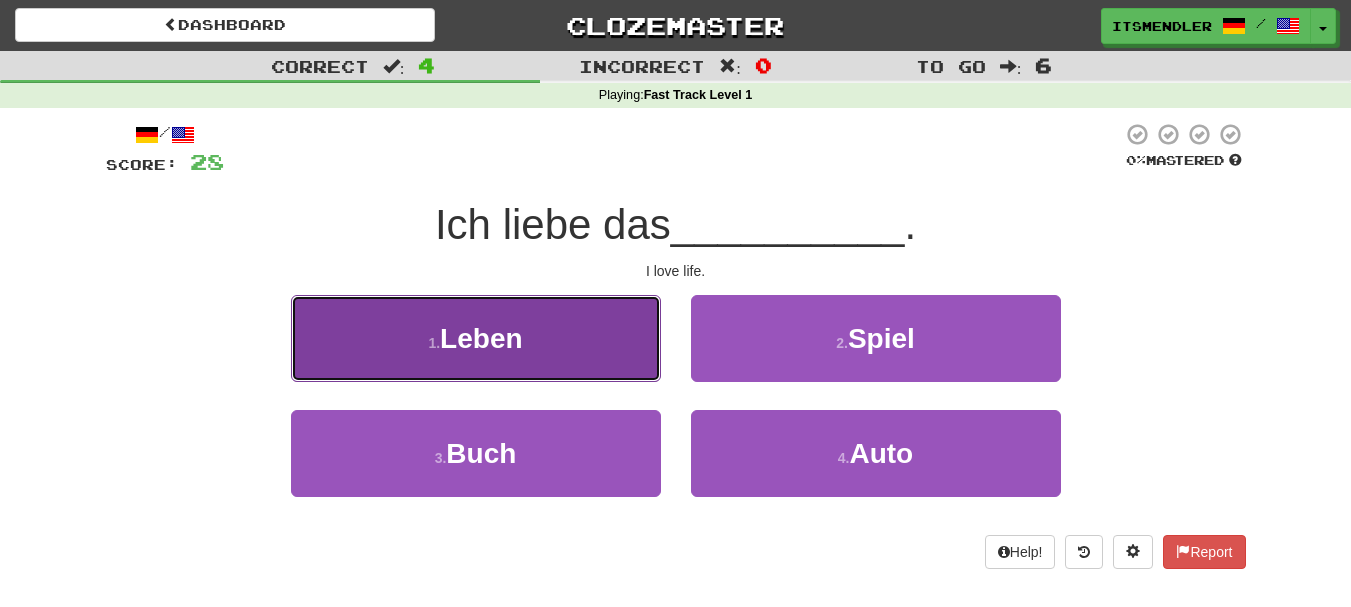 click on "1 .  Leben" at bounding box center [476, 338] 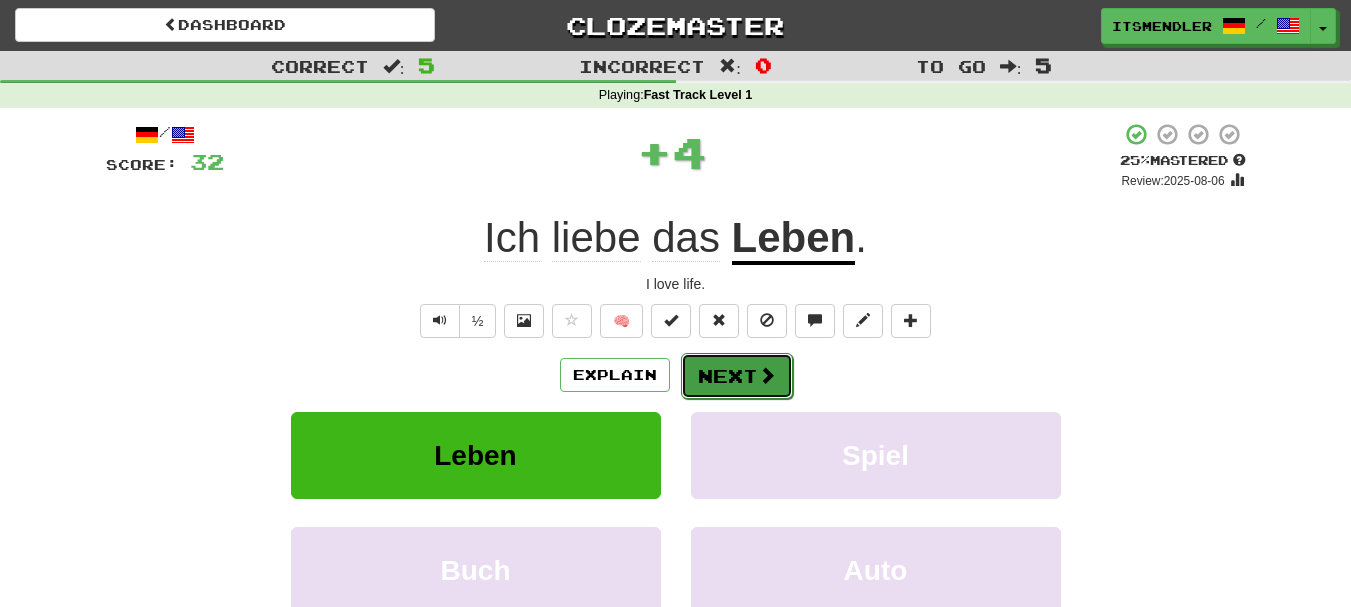 click on "Next" at bounding box center (737, 376) 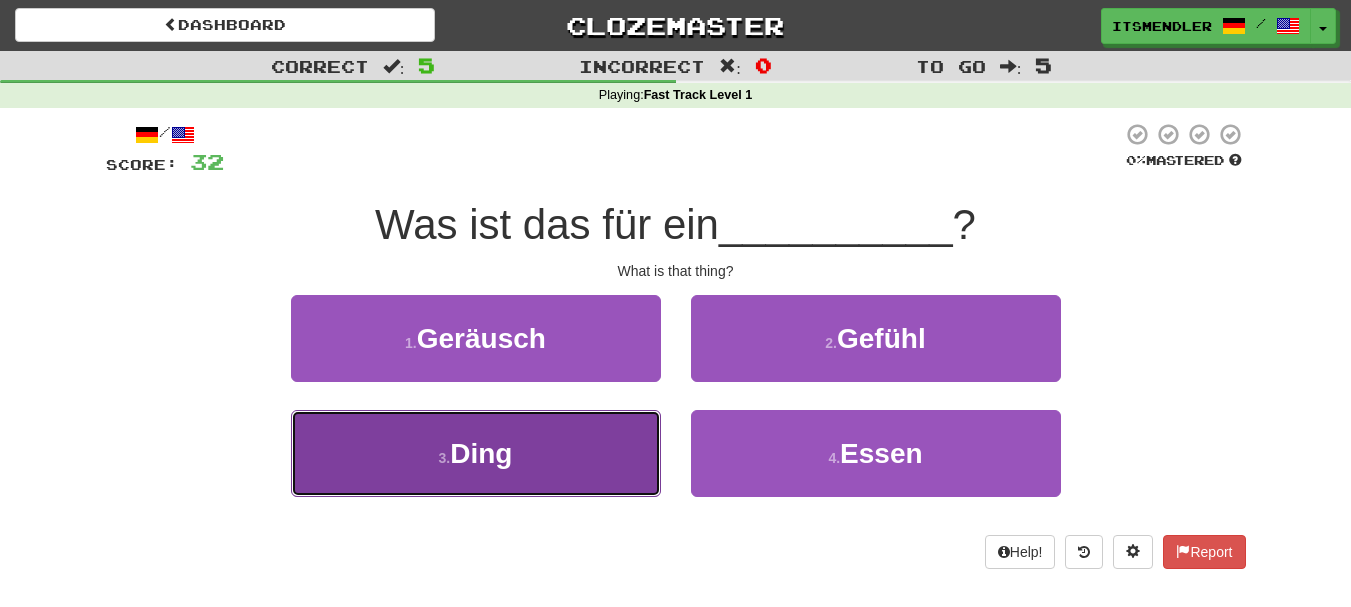click on "3 .  Ding" at bounding box center (476, 453) 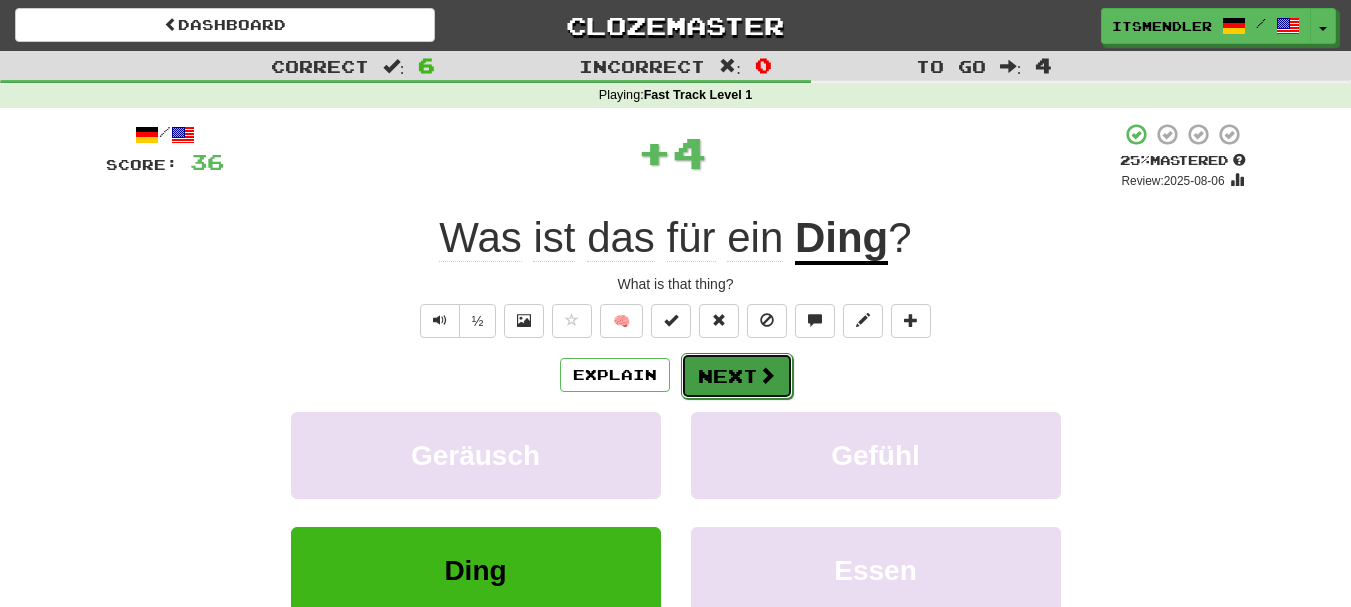 click on "Next" at bounding box center [737, 376] 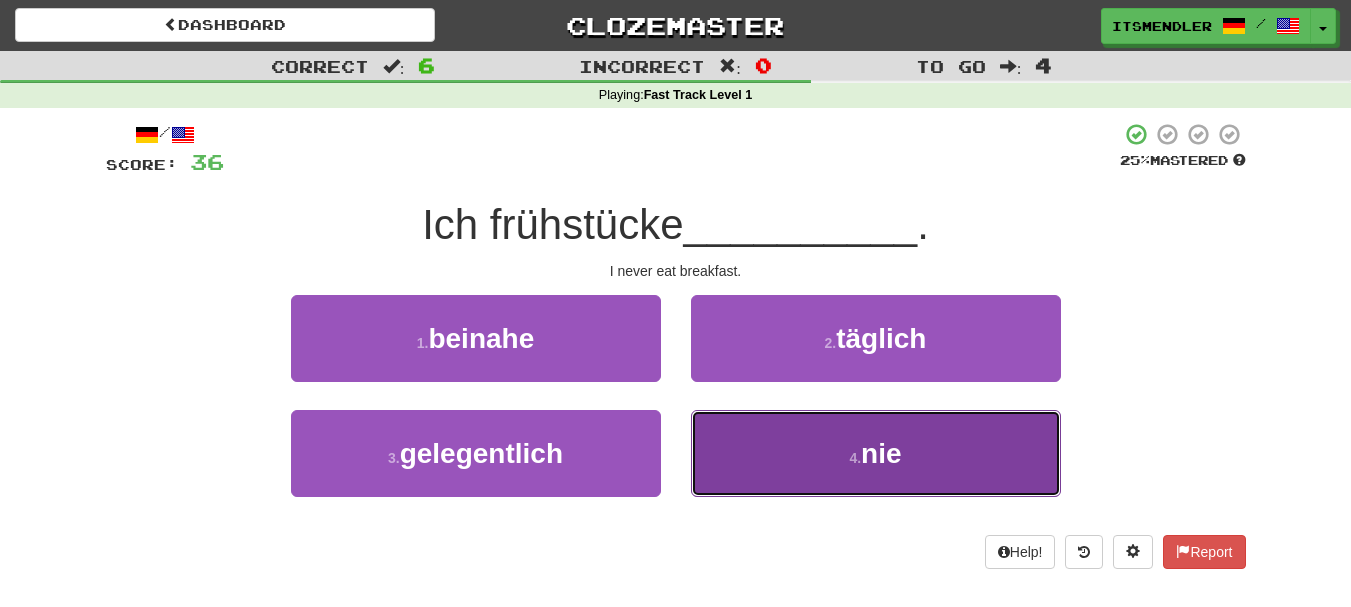 click on "4 .  nie" at bounding box center [876, 453] 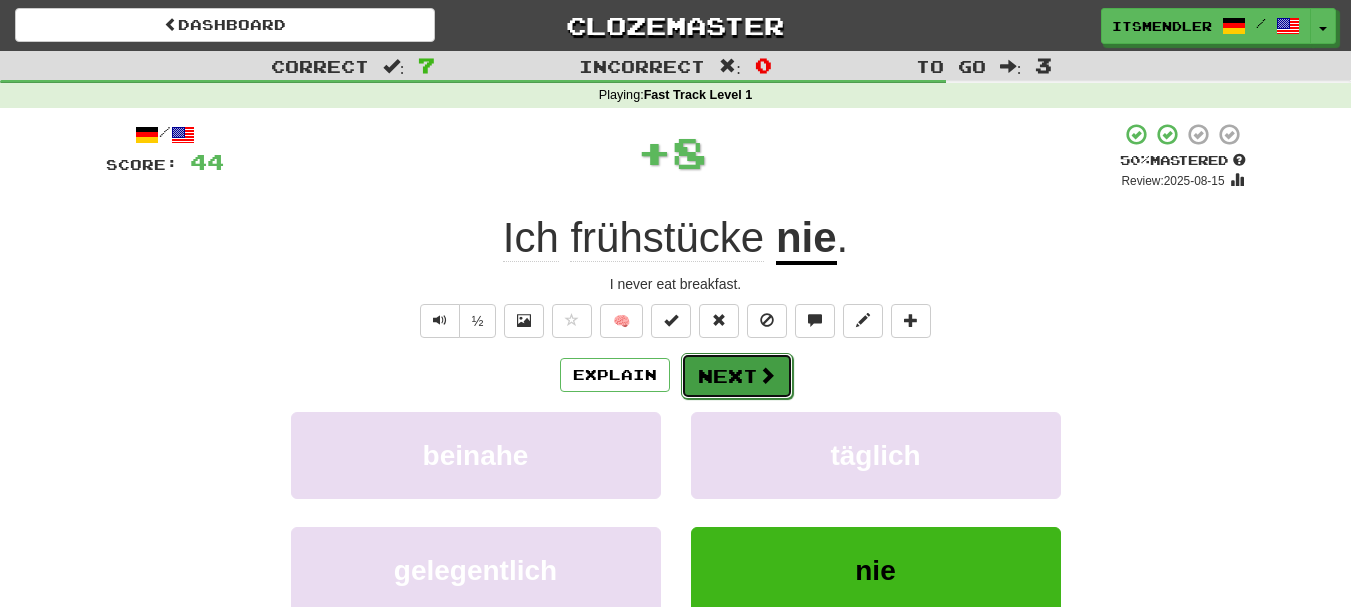 click on "Next" at bounding box center (737, 376) 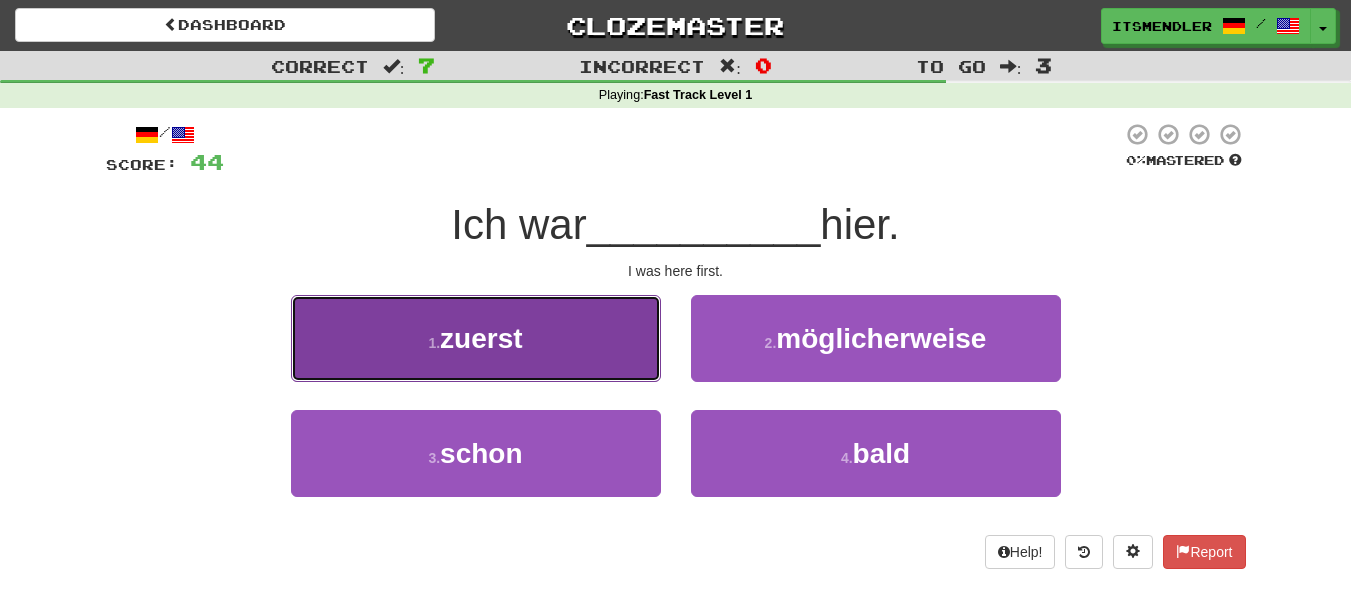 click on "1 .  zuerst" at bounding box center [476, 338] 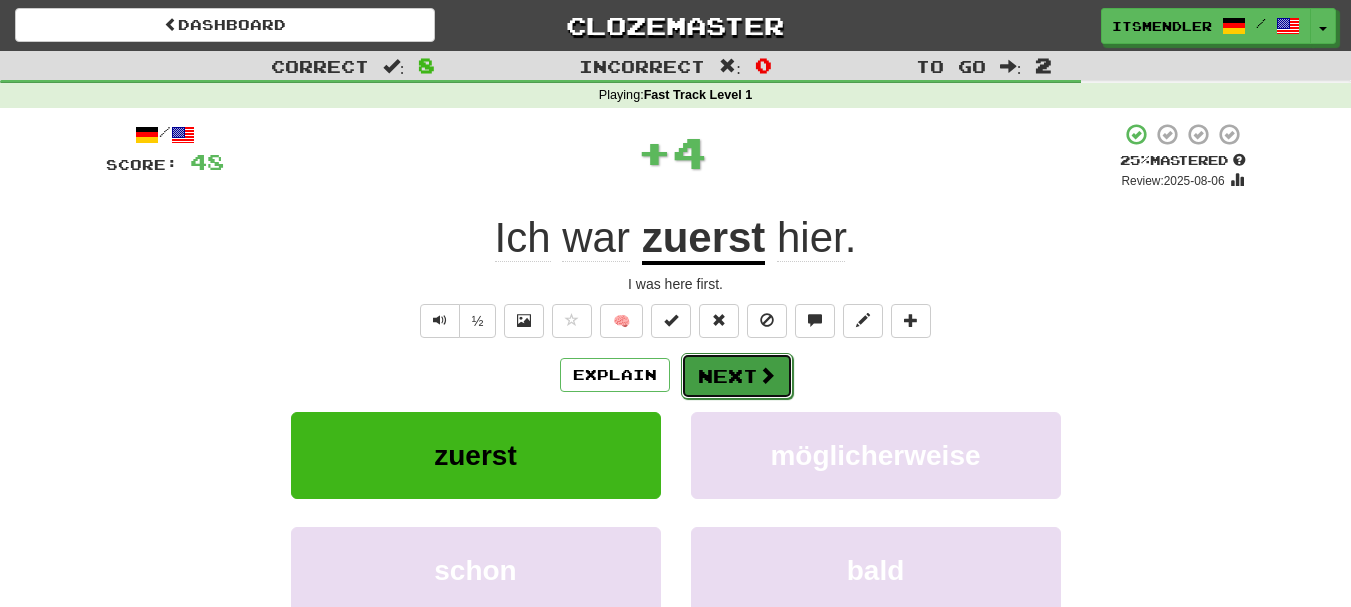 click on "Next" at bounding box center [737, 376] 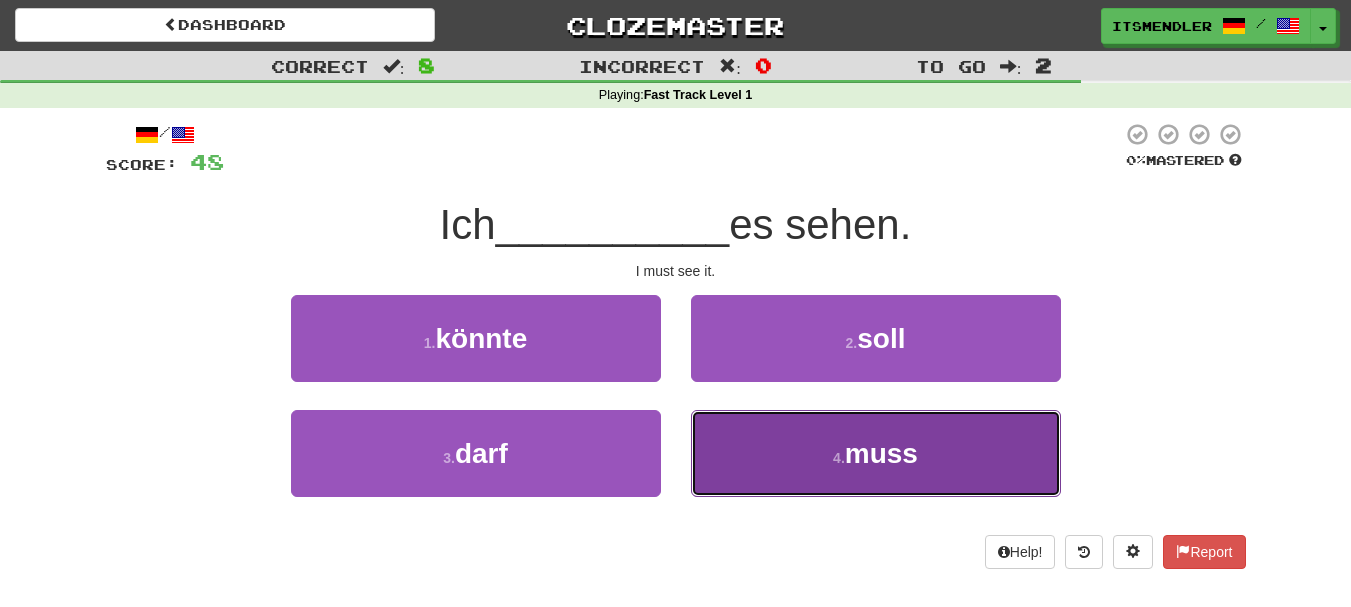 click on "4 .  muss" at bounding box center (876, 453) 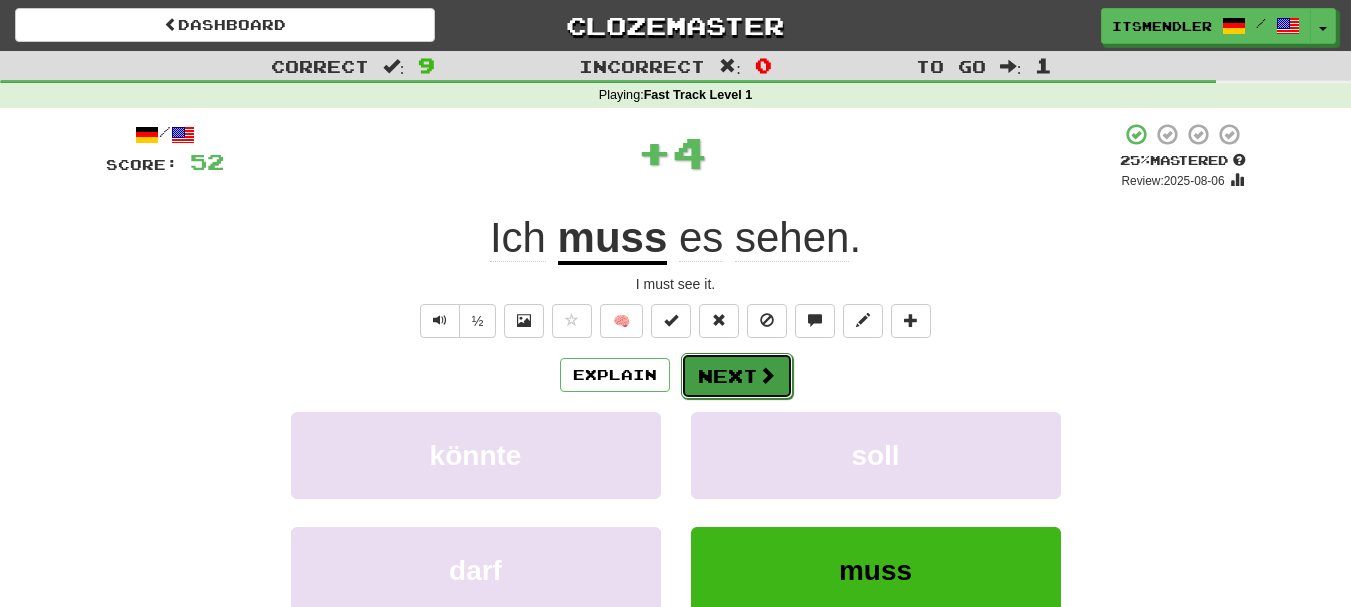 click at bounding box center (767, 375) 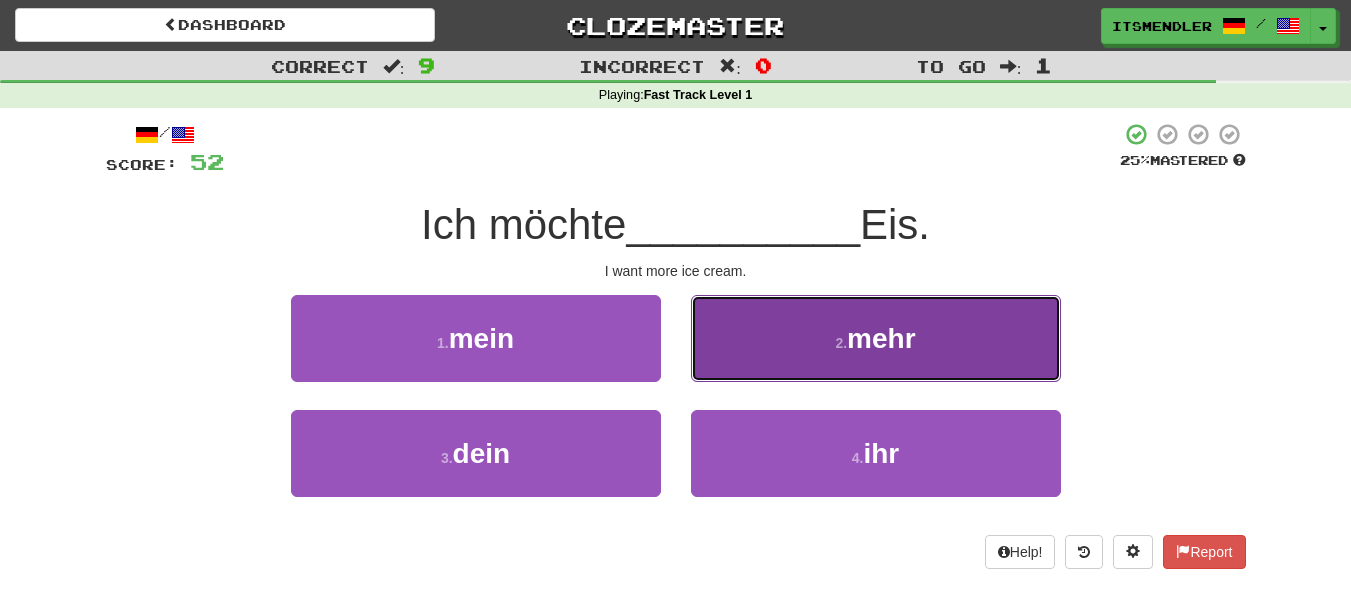 click on "2 .  mehr" at bounding box center (876, 338) 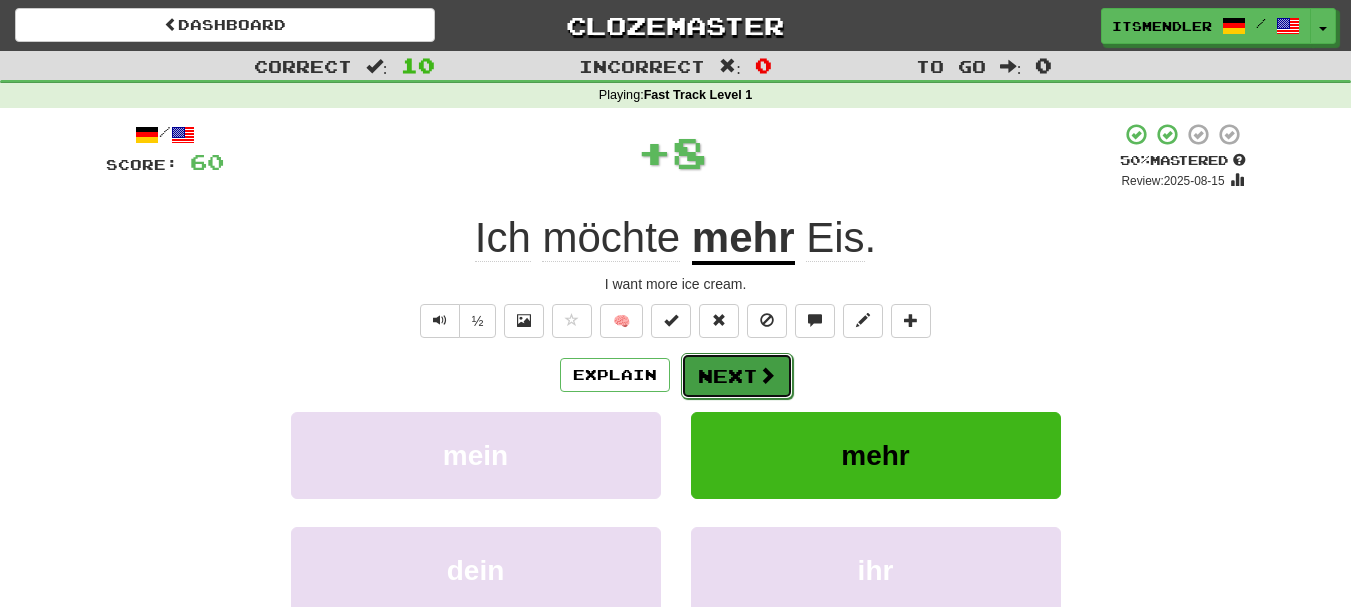 click on "Next" at bounding box center [737, 376] 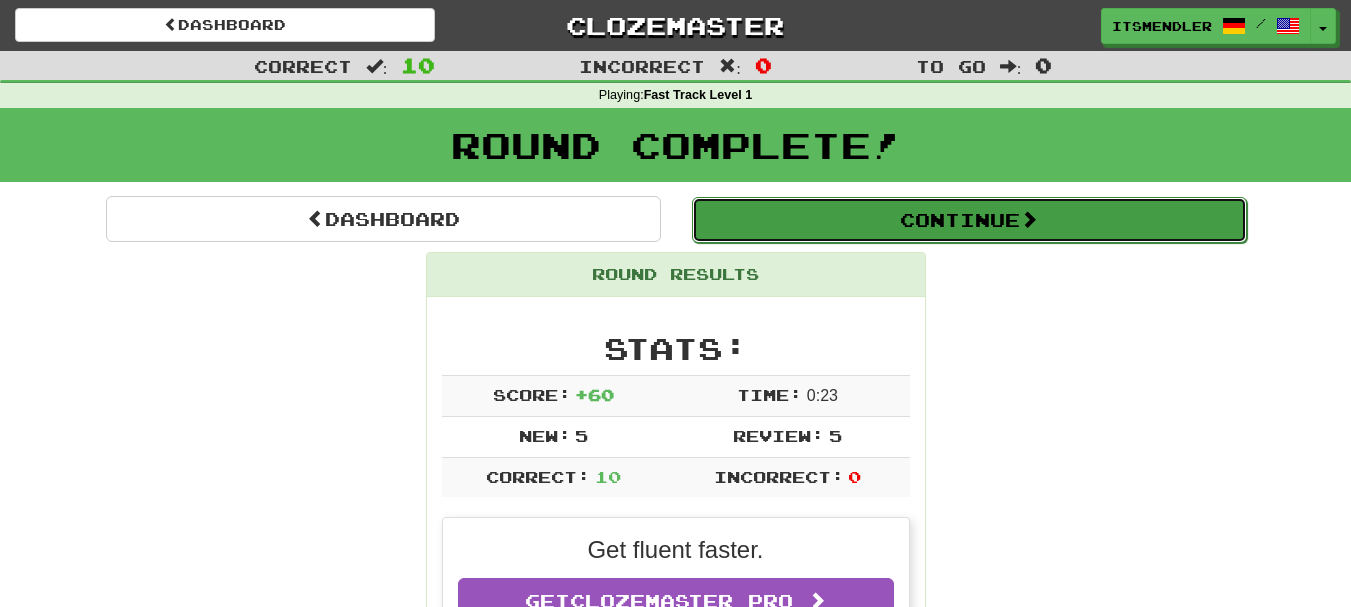 click on "Continue" at bounding box center [969, 220] 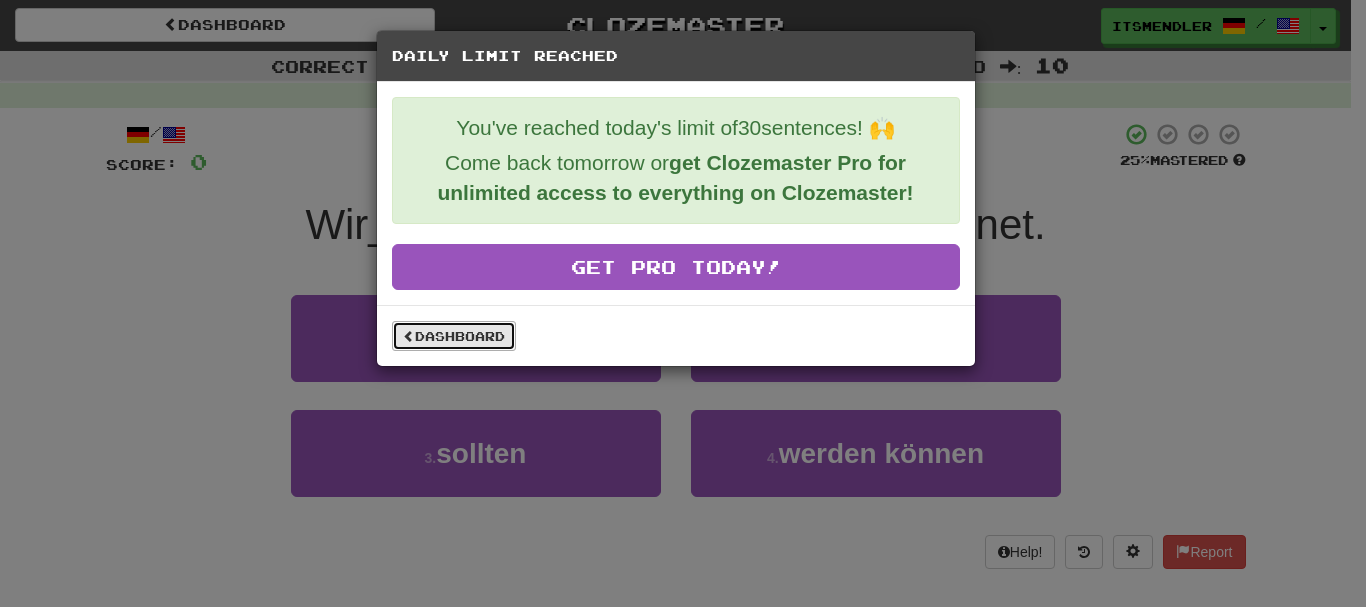 click on "Dashboard" at bounding box center (454, 336) 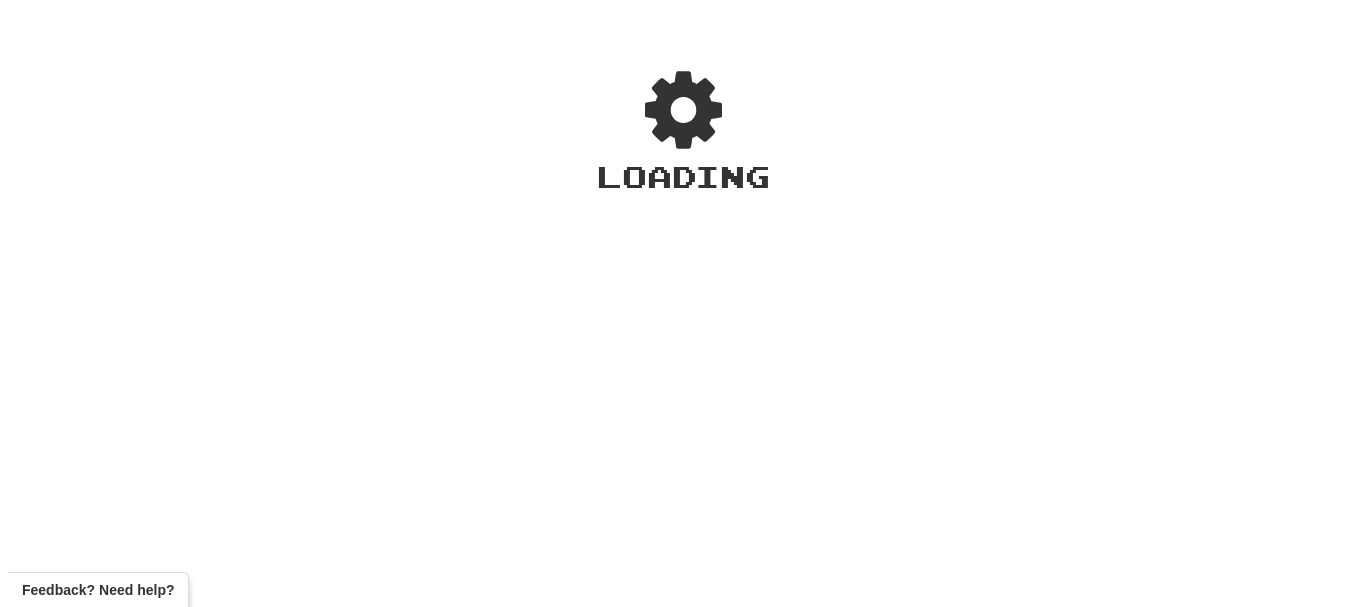 scroll, scrollTop: 0, scrollLeft: 0, axis: both 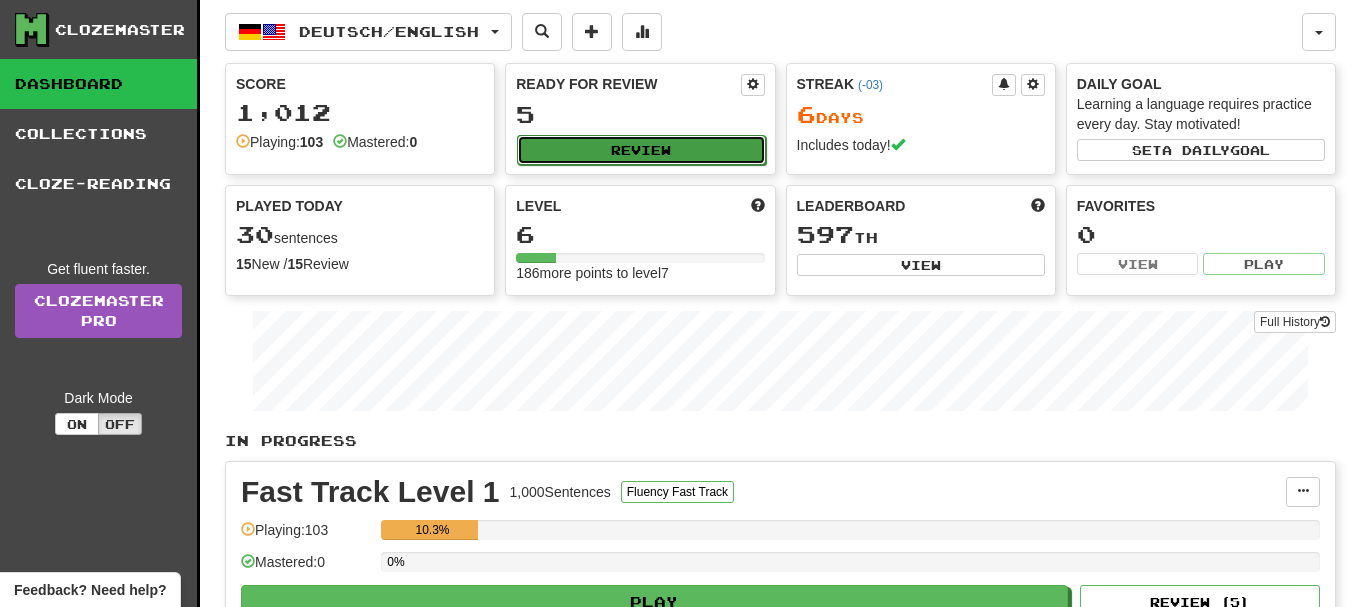click on "Review" at bounding box center [641, 150] 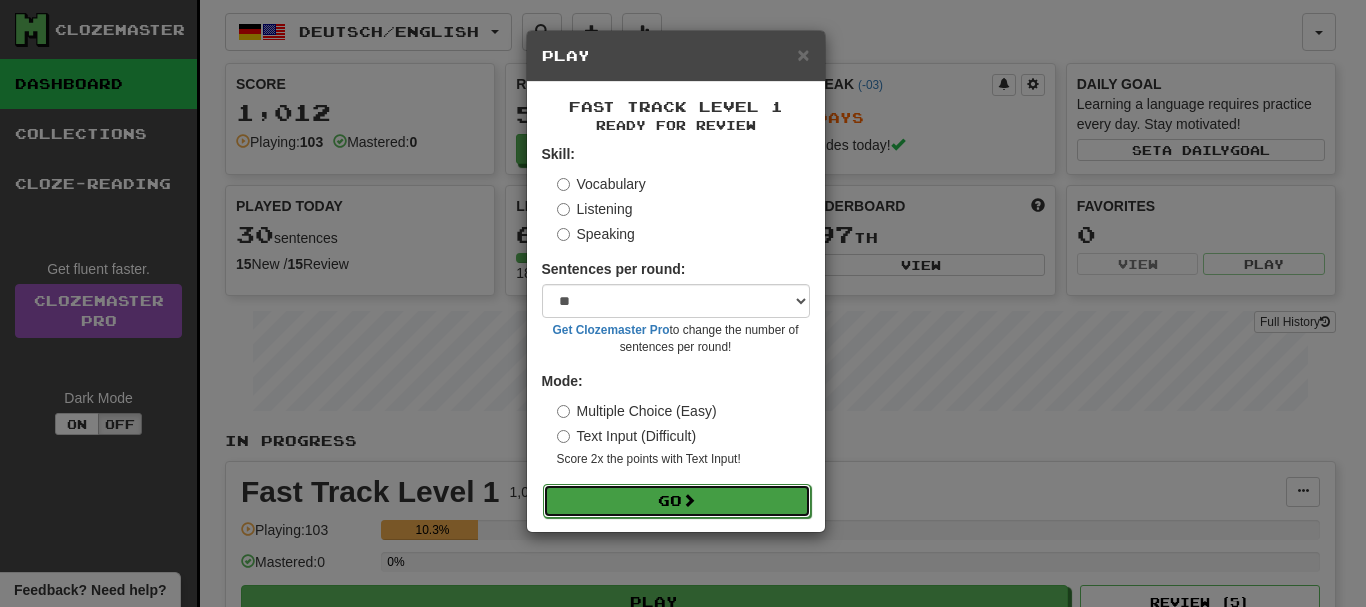 click on "Go" at bounding box center (677, 501) 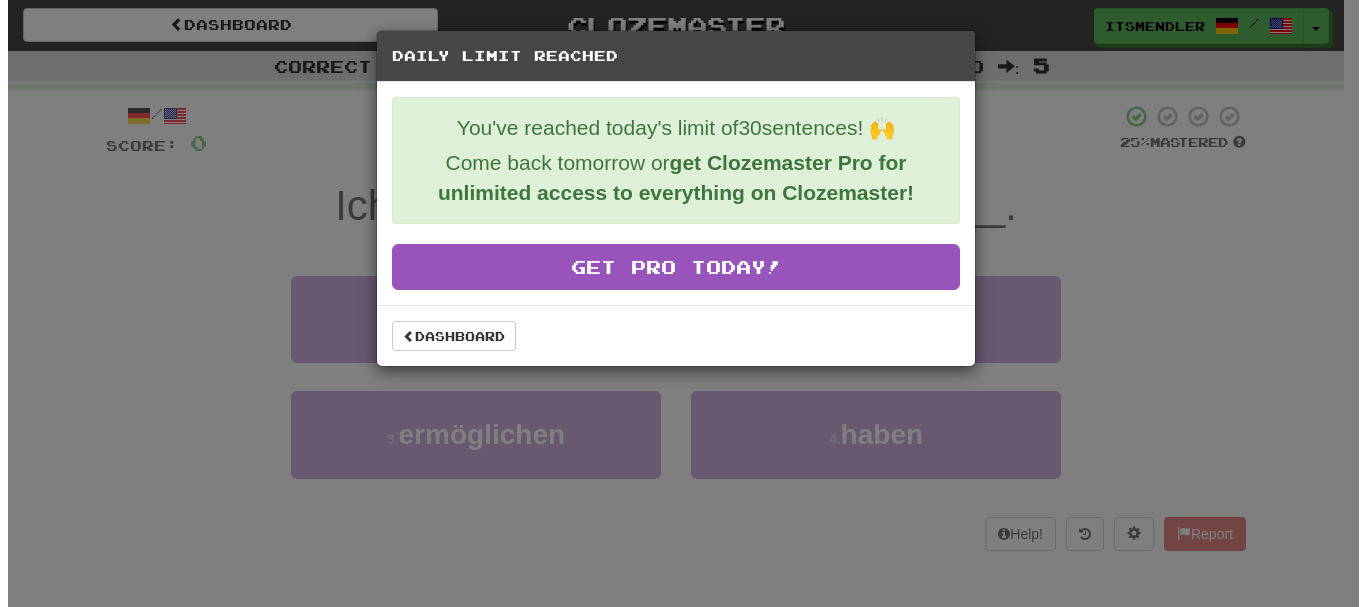 scroll, scrollTop: 0, scrollLeft: 0, axis: both 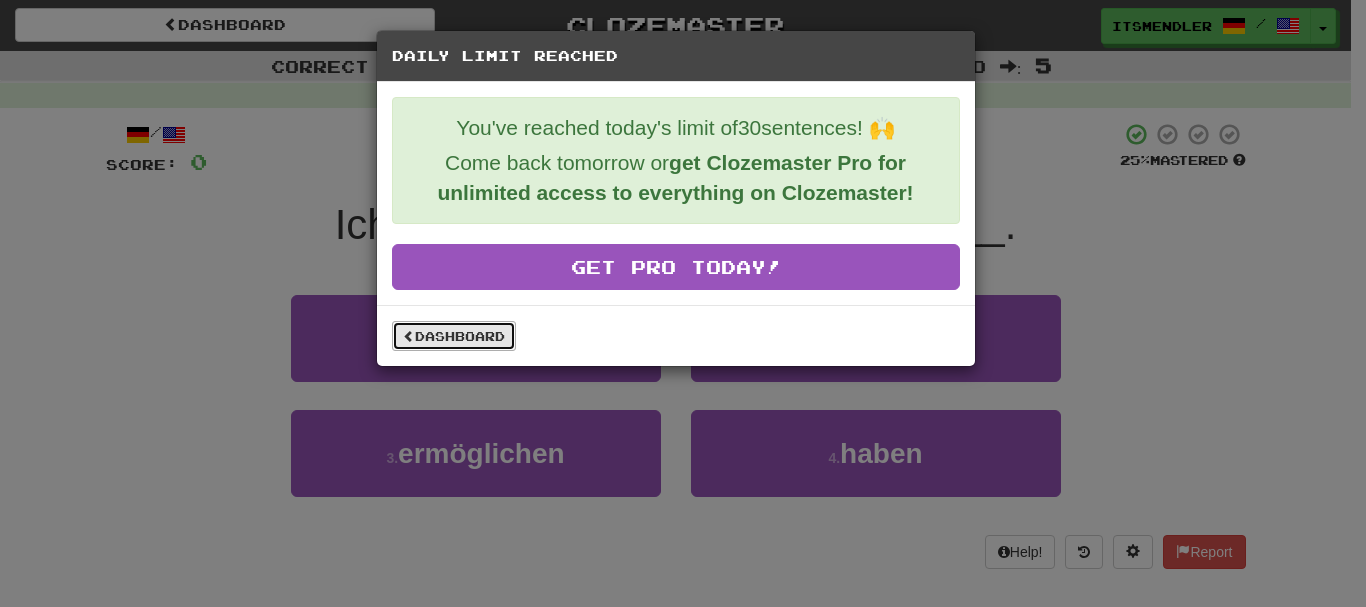 click on "Dashboard" at bounding box center (454, 336) 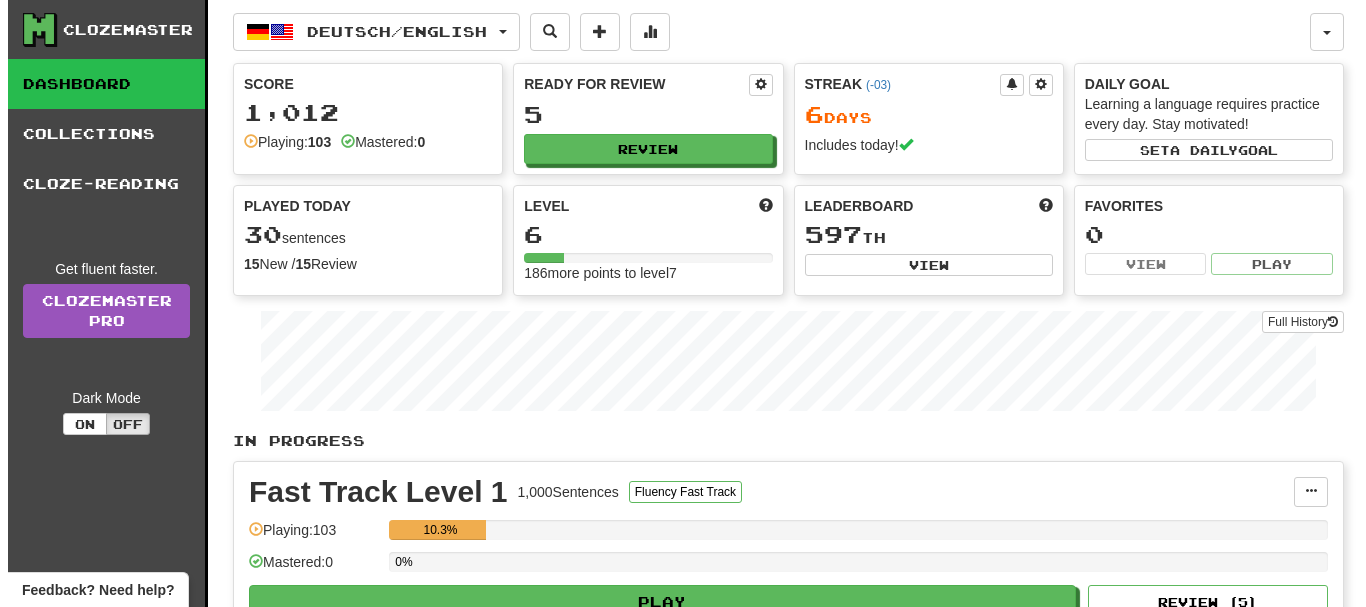 scroll, scrollTop: 0, scrollLeft: 0, axis: both 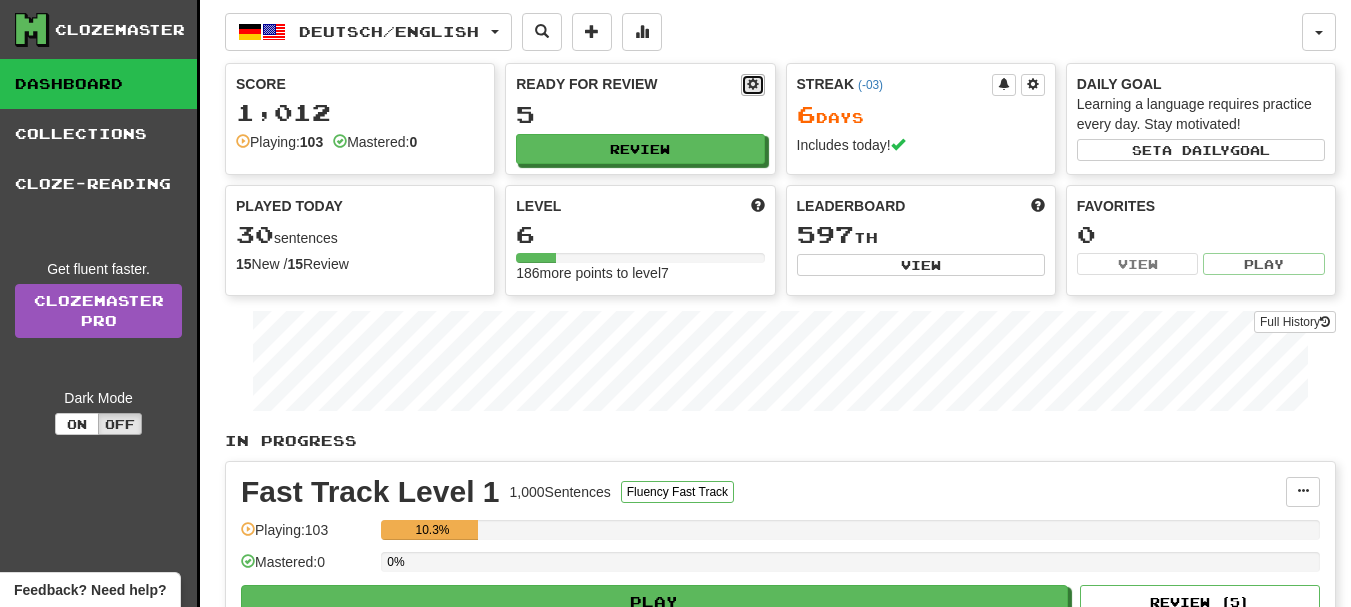 click at bounding box center (753, 85) 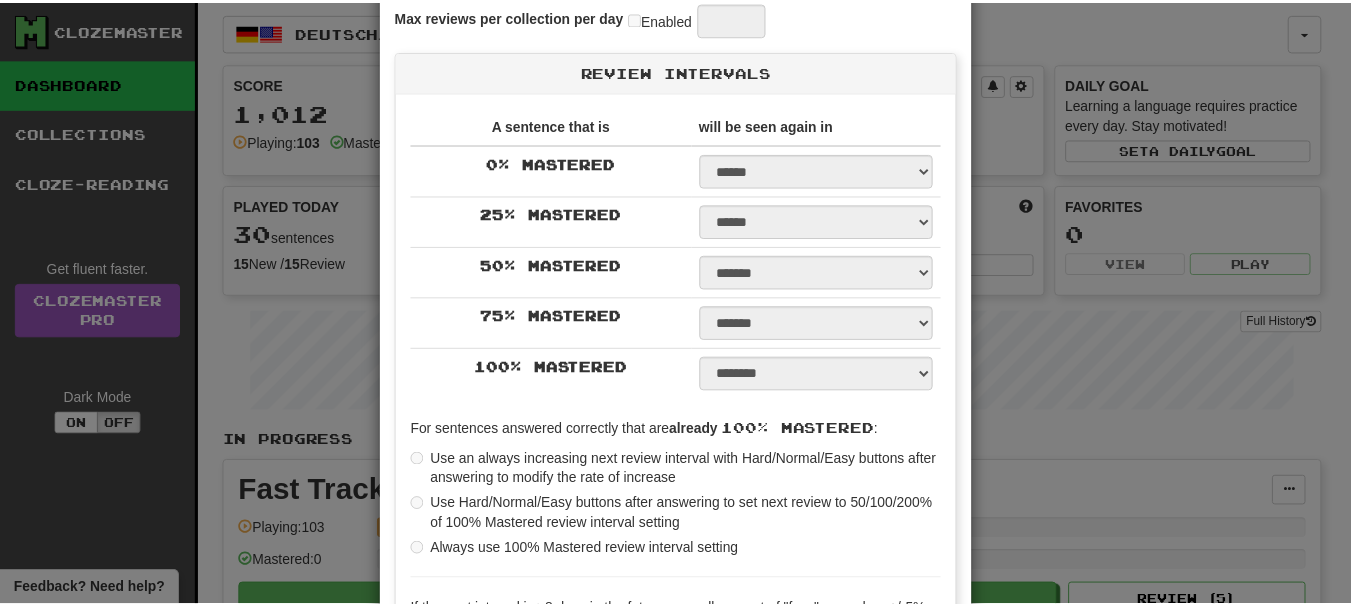 scroll, scrollTop: 400, scrollLeft: 0, axis: vertical 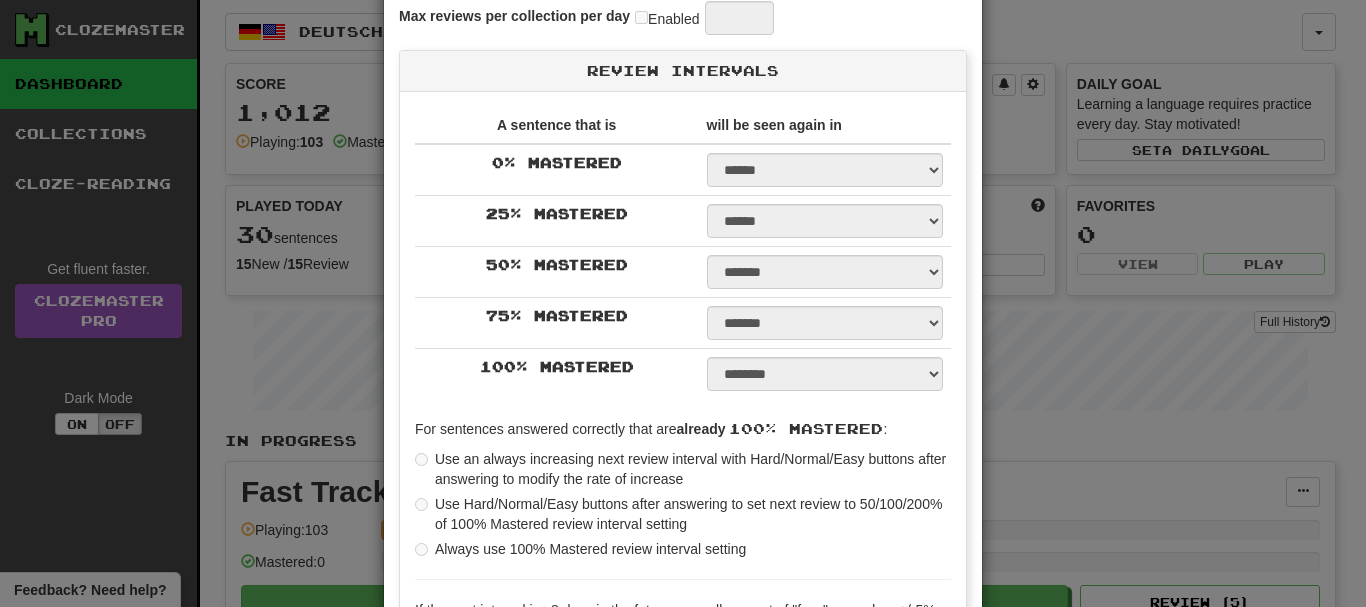 click on "**********" at bounding box center [683, 303] 